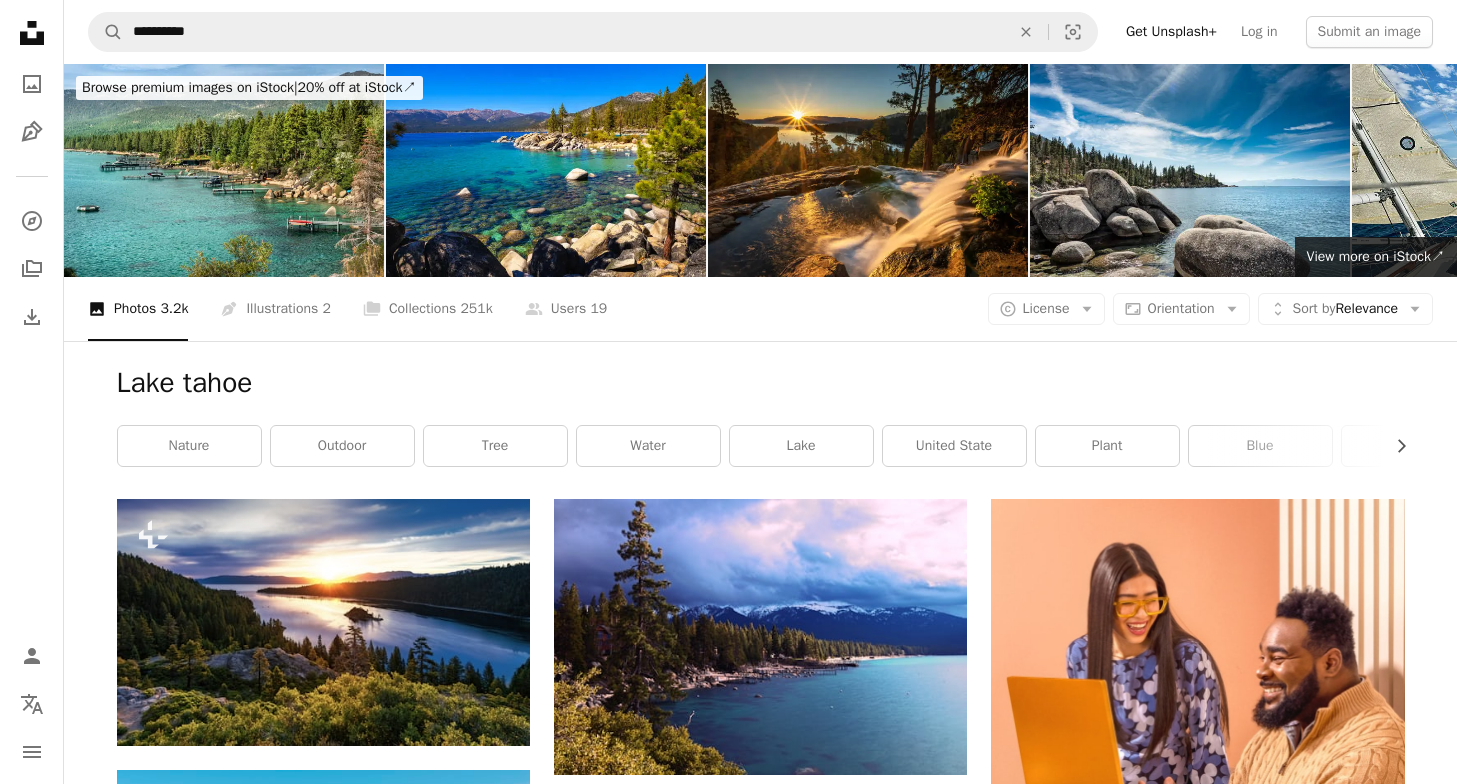 scroll, scrollTop: 4613, scrollLeft: 0, axis: vertical 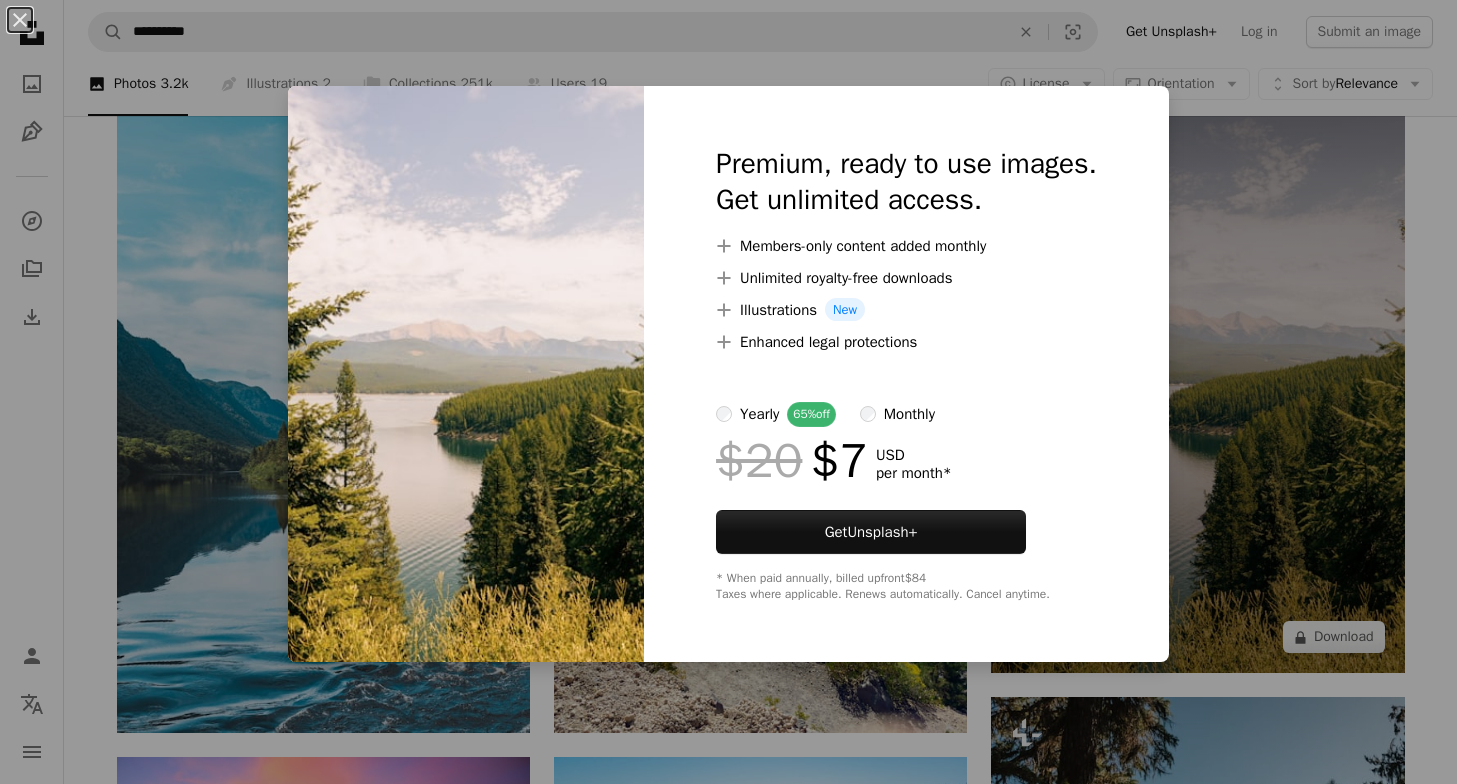 click on "An X shape Premium, ready to use images. Get unlimited access. A plus sign Members-only content added monthly A plus sign Unlimited royalty-free downloads A plus sign Illustrations  New A plus sign Enhanced legal protections yearly 65%  off monthly $20   $7 USD per month * Get  Unsplash+ * When paid annually, billed upfront  $84 Taxes where applicable. Renews automatically. Cancel anytime." at bounding box center (728, 392) 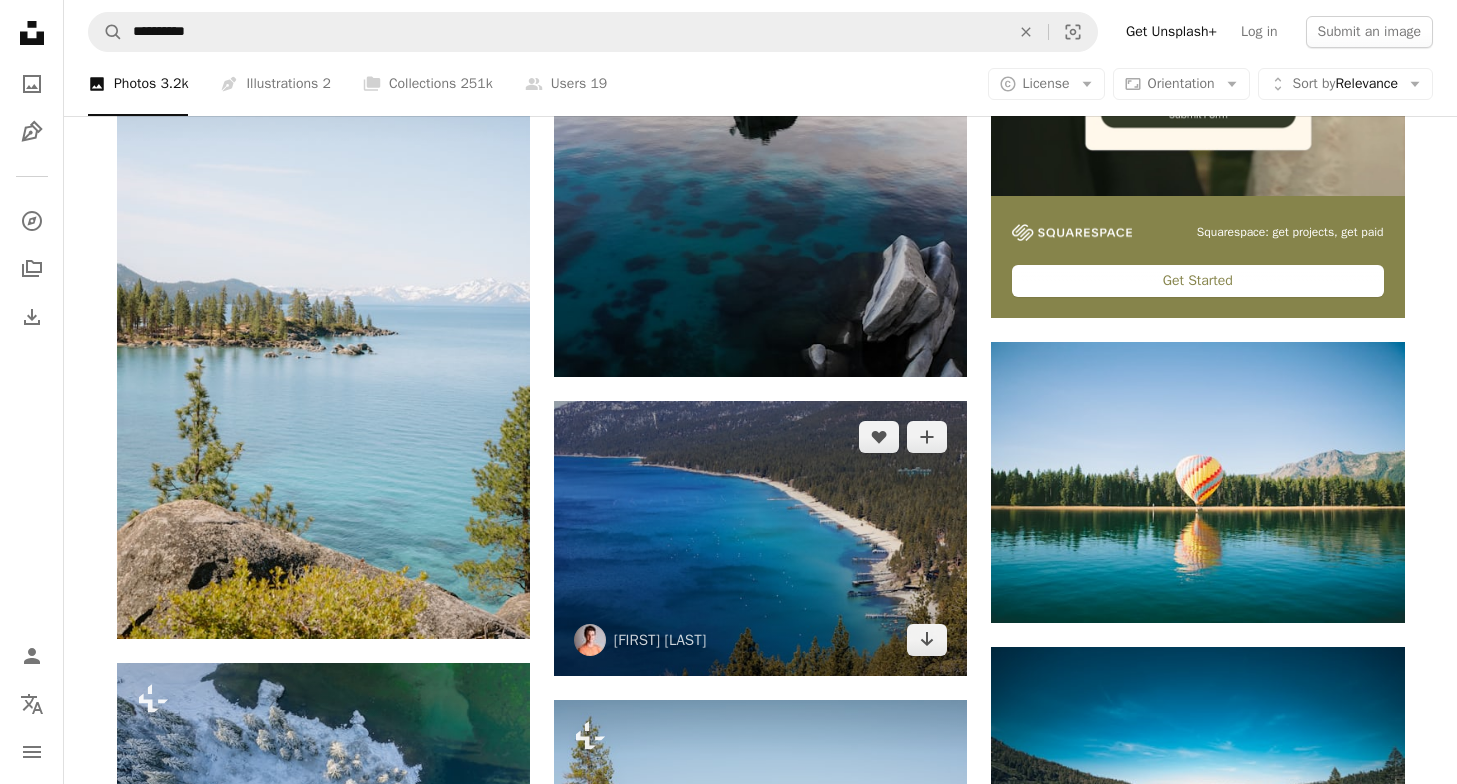scroll, scrollTop: 9610, scrollLeft: 0, axis: vertical 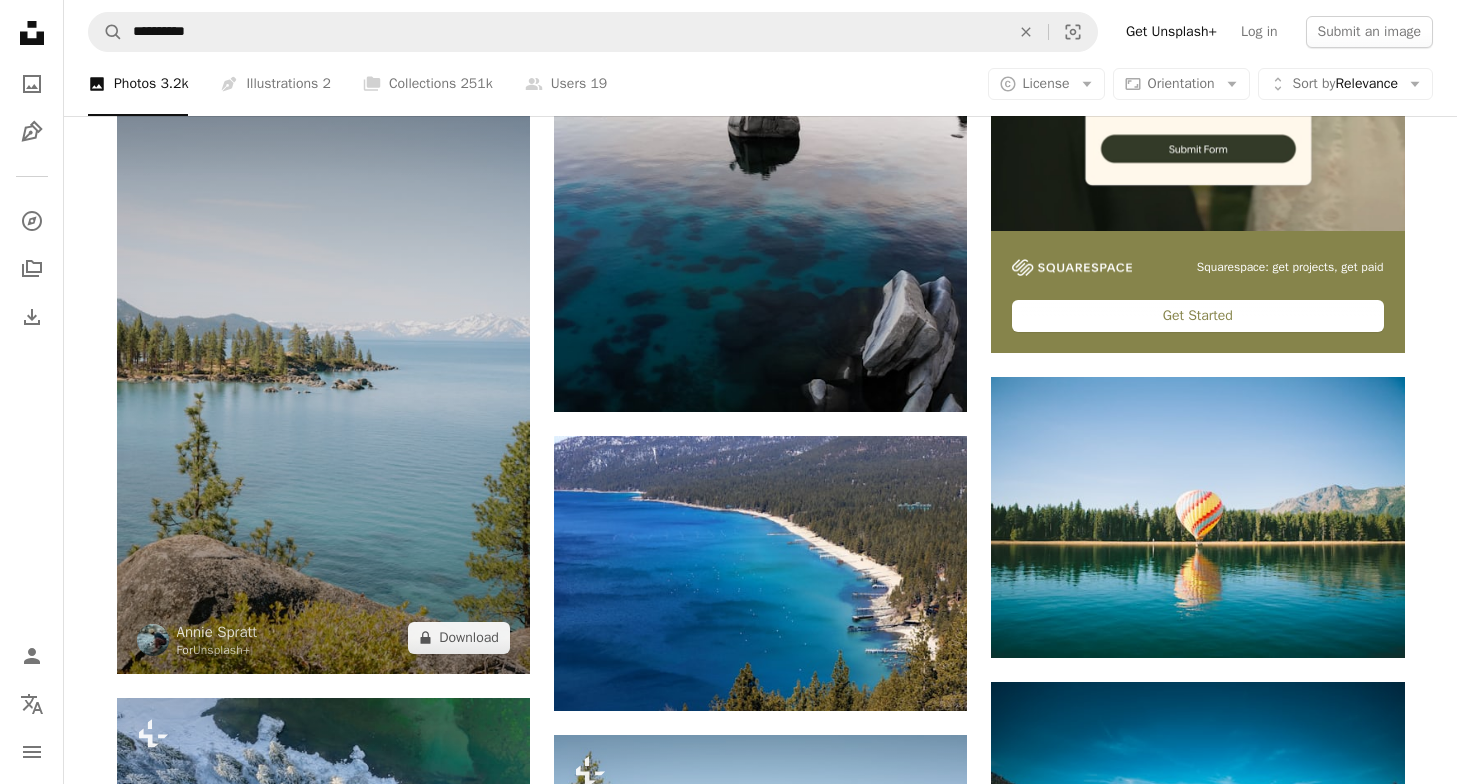 click at bounding box center (323, 364) 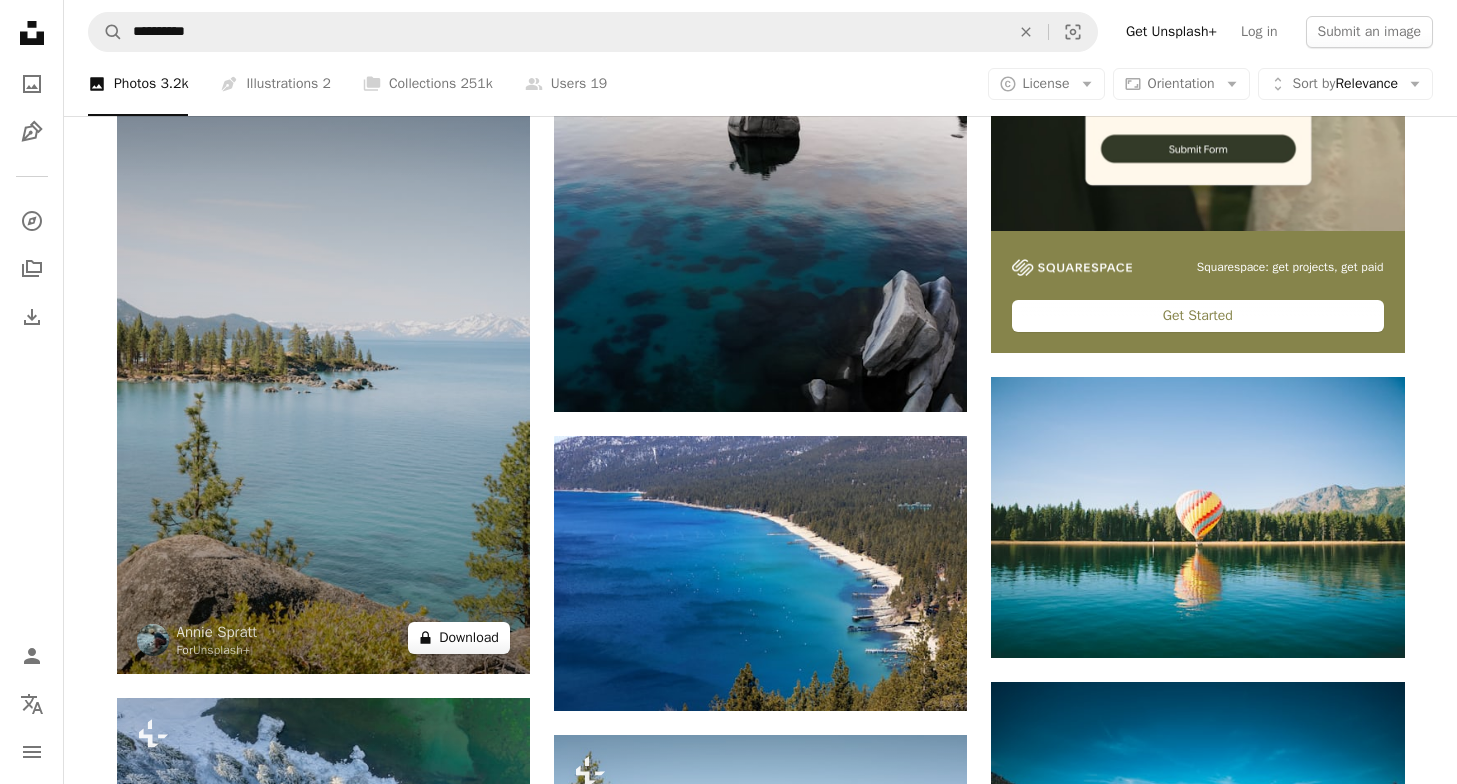 click on "A lock Download" at bounding box center [459, 638] 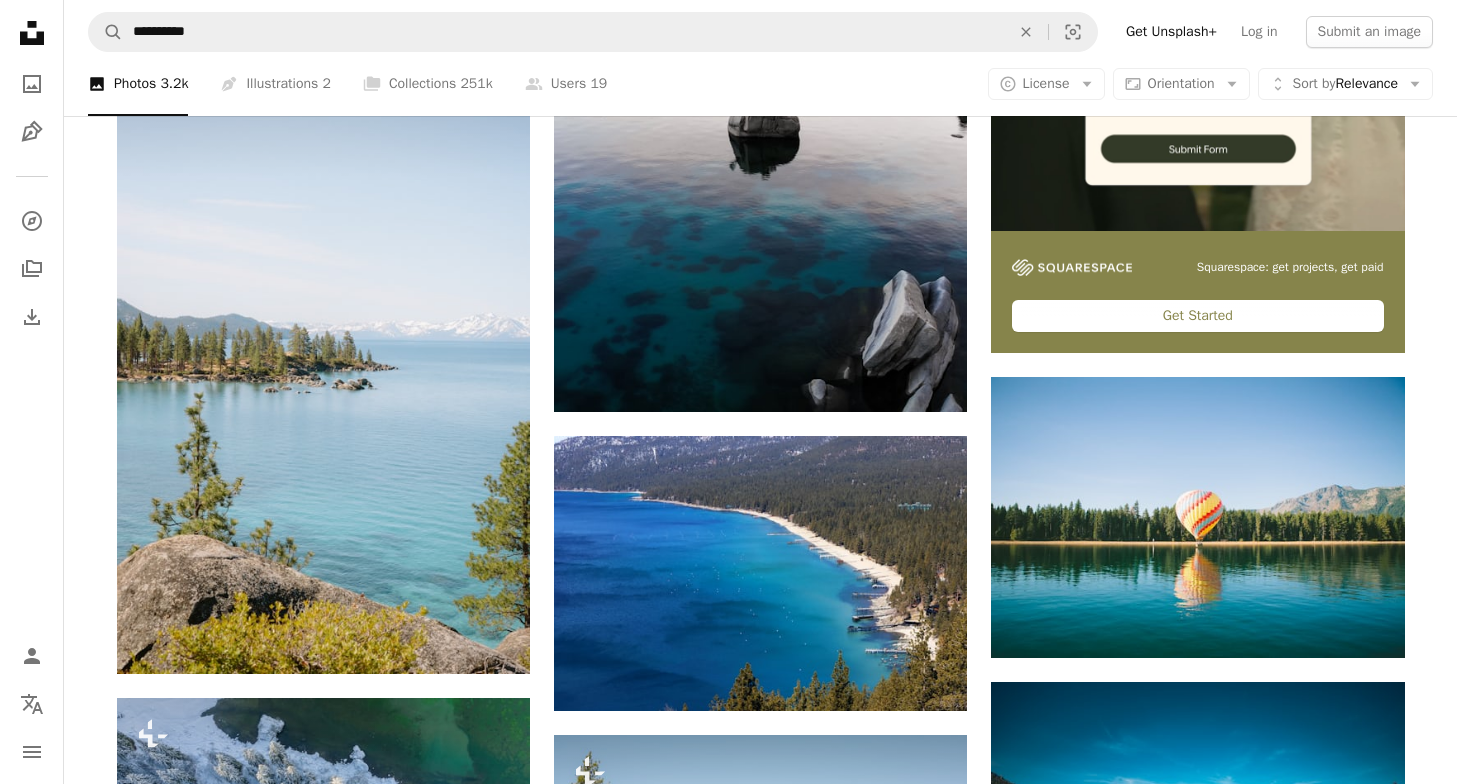 click on "An X shape Premium, ready to use images. Get unlimited access. A plus sign Members-only content added monthly A plus sign Unlimited royalty-free downloads A plus sign Illustrations  New A plus sign Enhanced legal protections yearly 65%  off monthly $20   $7 USD per month * Get  Unsplash+ * When paid annually, billed upfront  $84 Taxes where applicable. Renews automatically. Cancel anytime." at bounding box center (728, 69559) 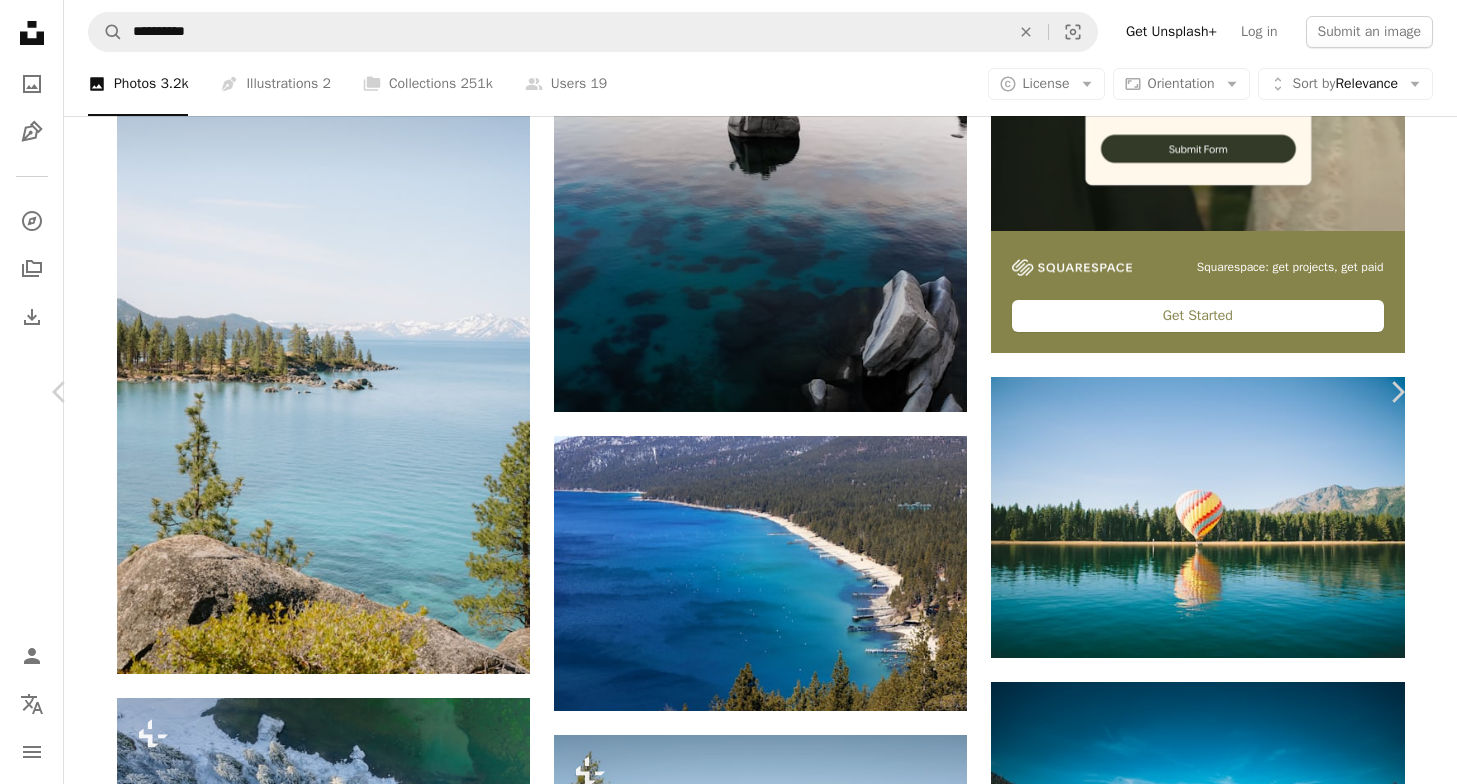 click on "[FIRST] [LAST]" at bounding box center (728, 69559) 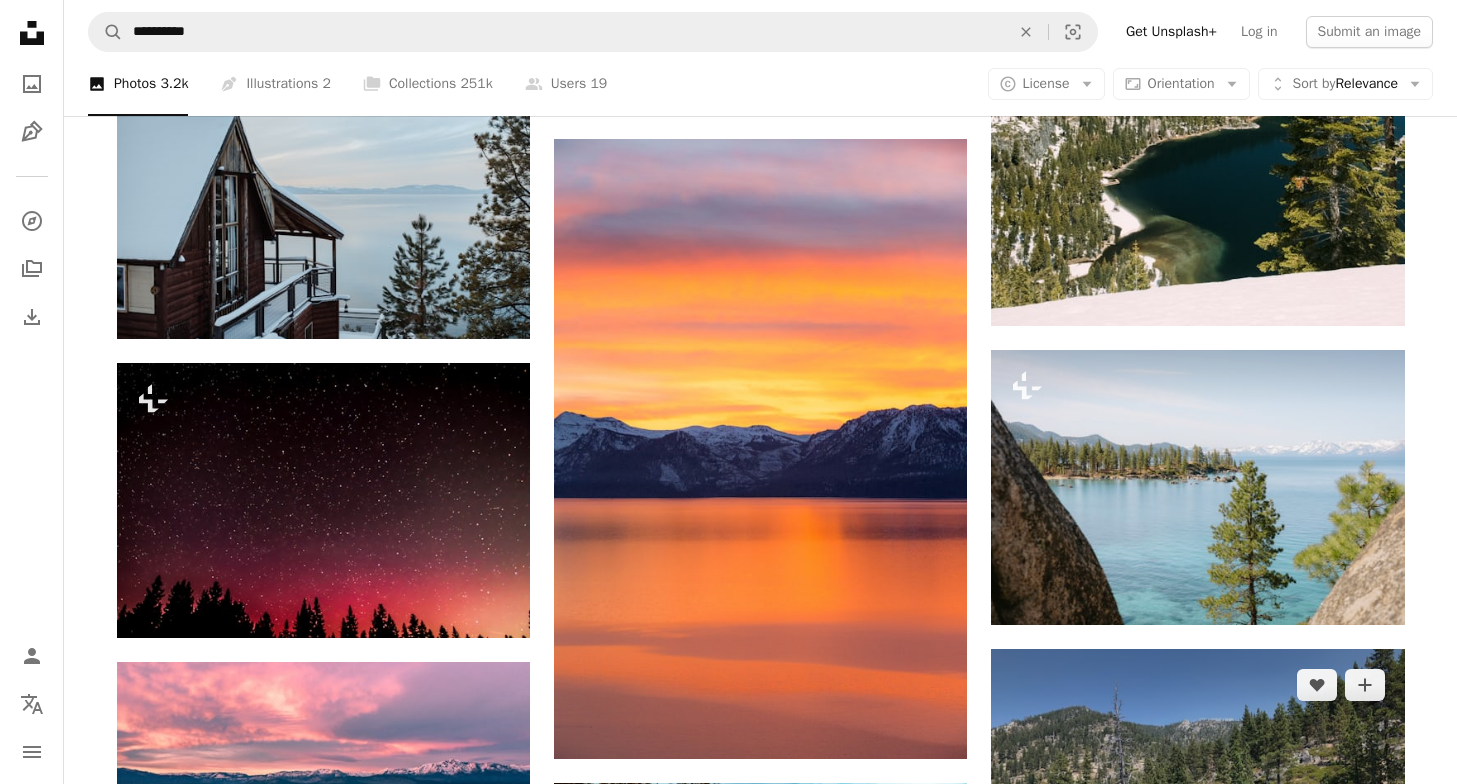 scroll, scrollTop: 11484, scrollLeft: 0, axis: vertical 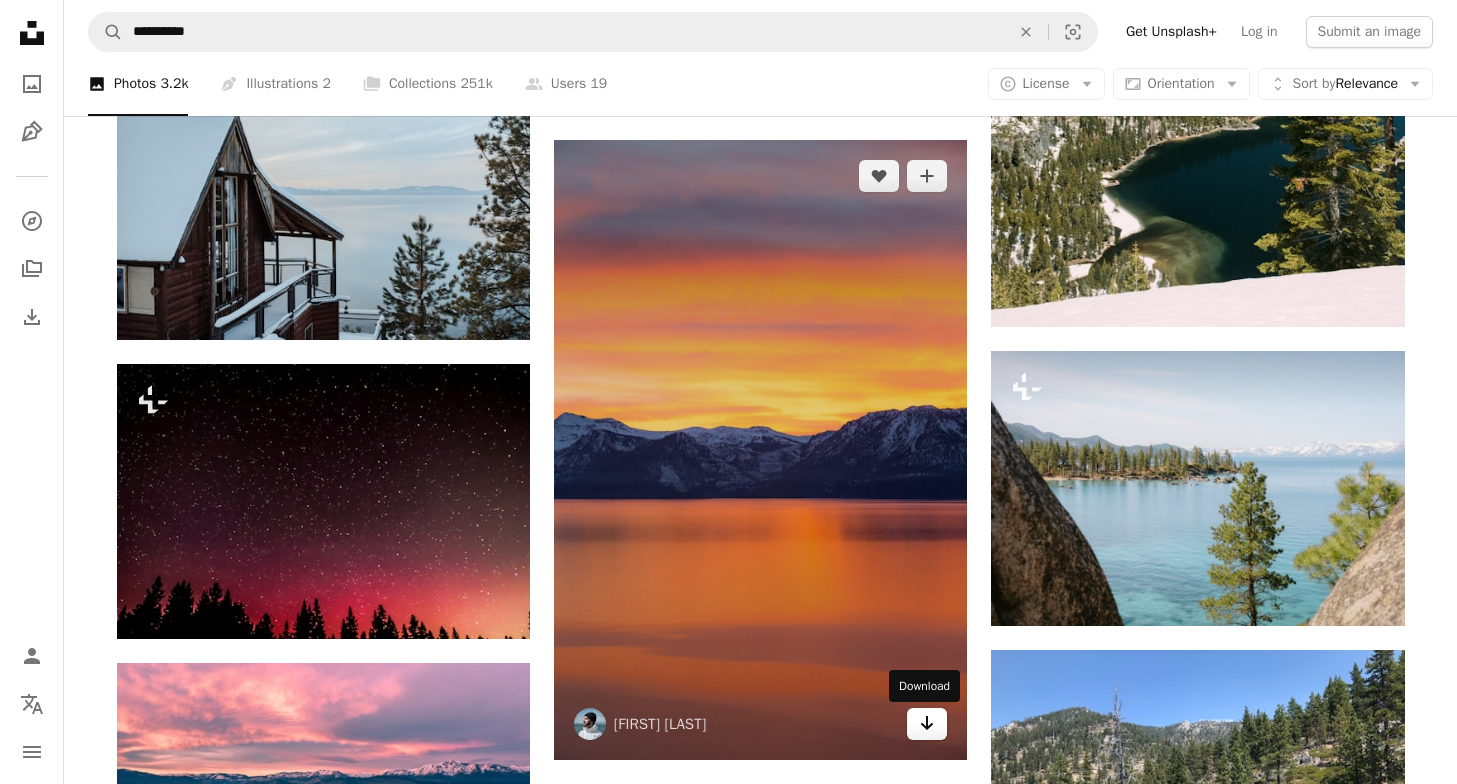 click on "Arrow pointing down" 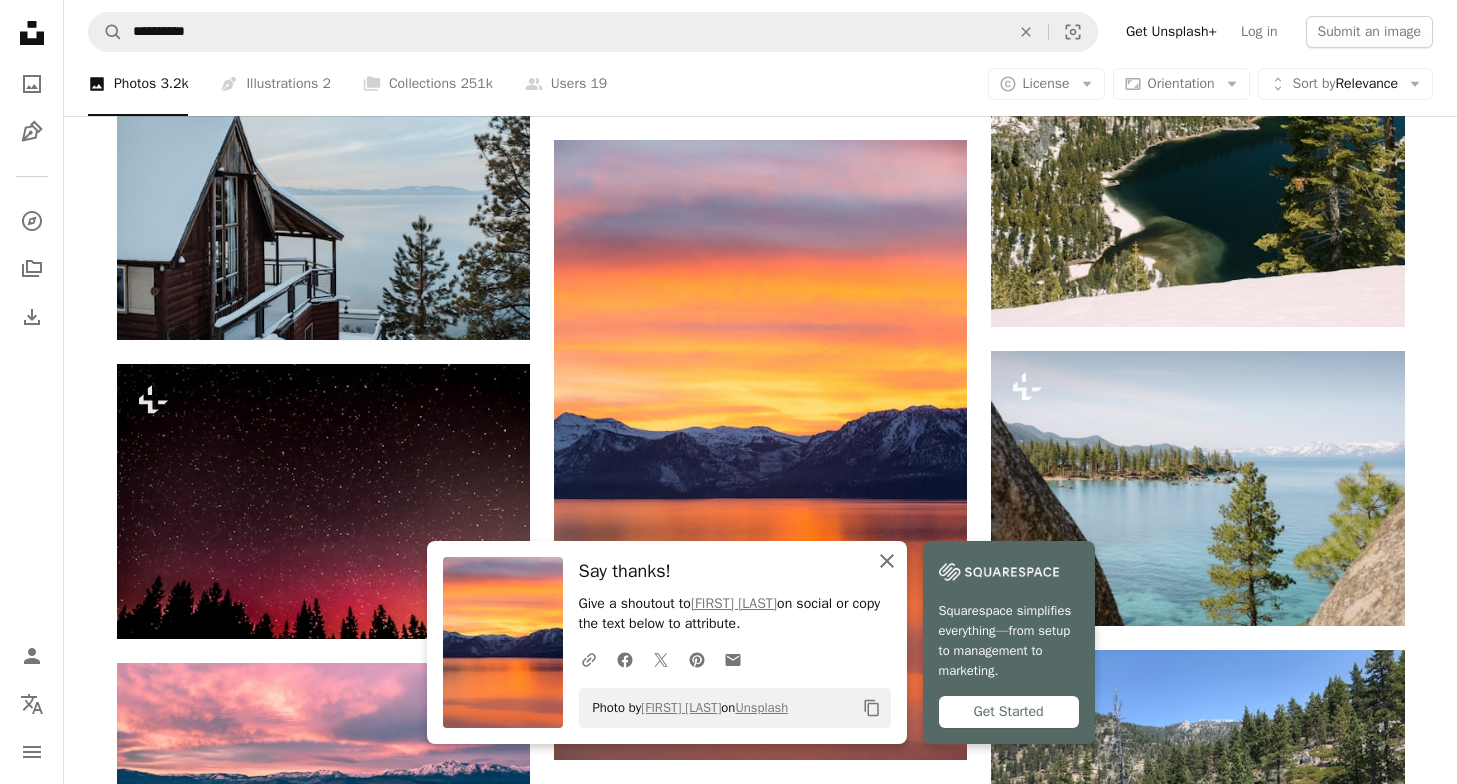 click 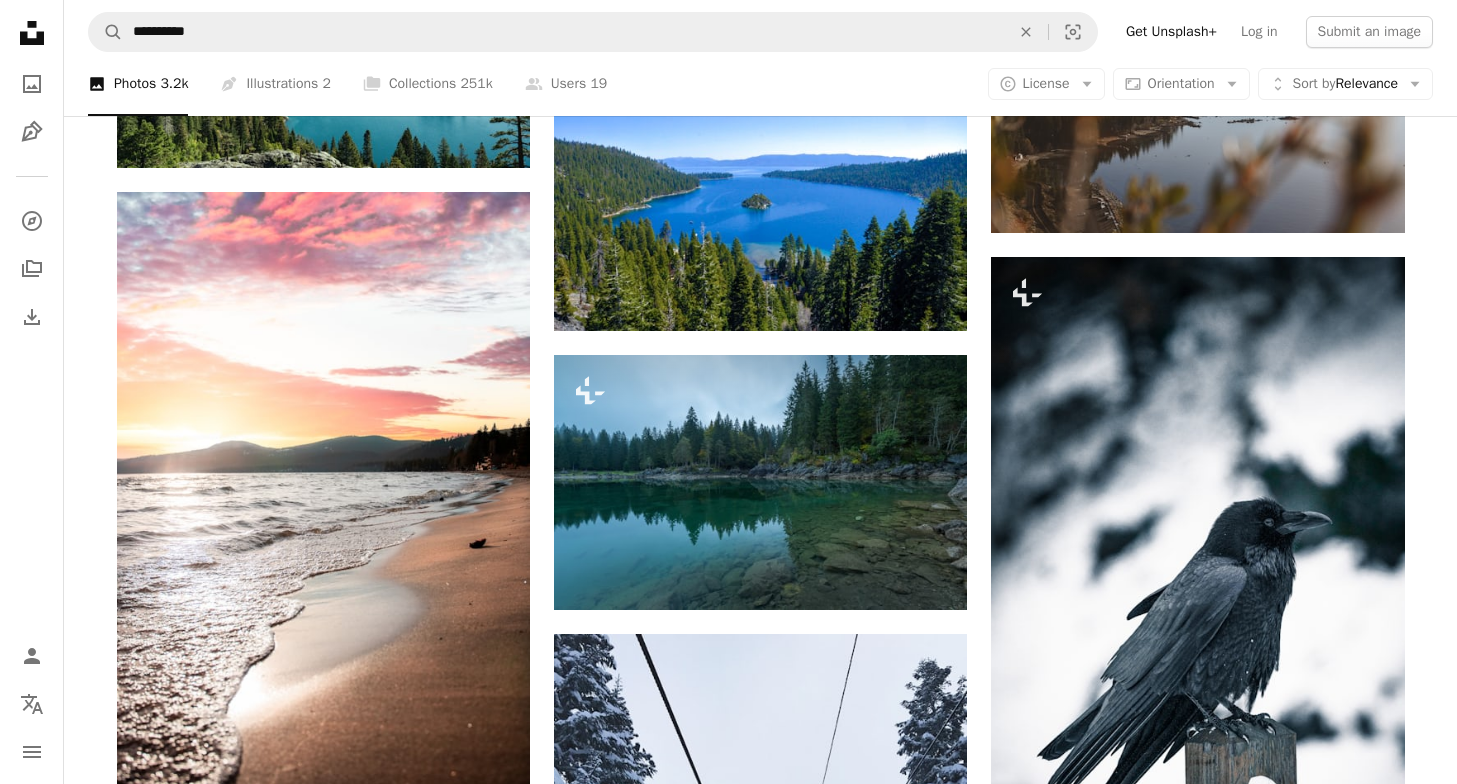 scroll, scrollTop: 12694, scrollLeft: 0, axis: vertical 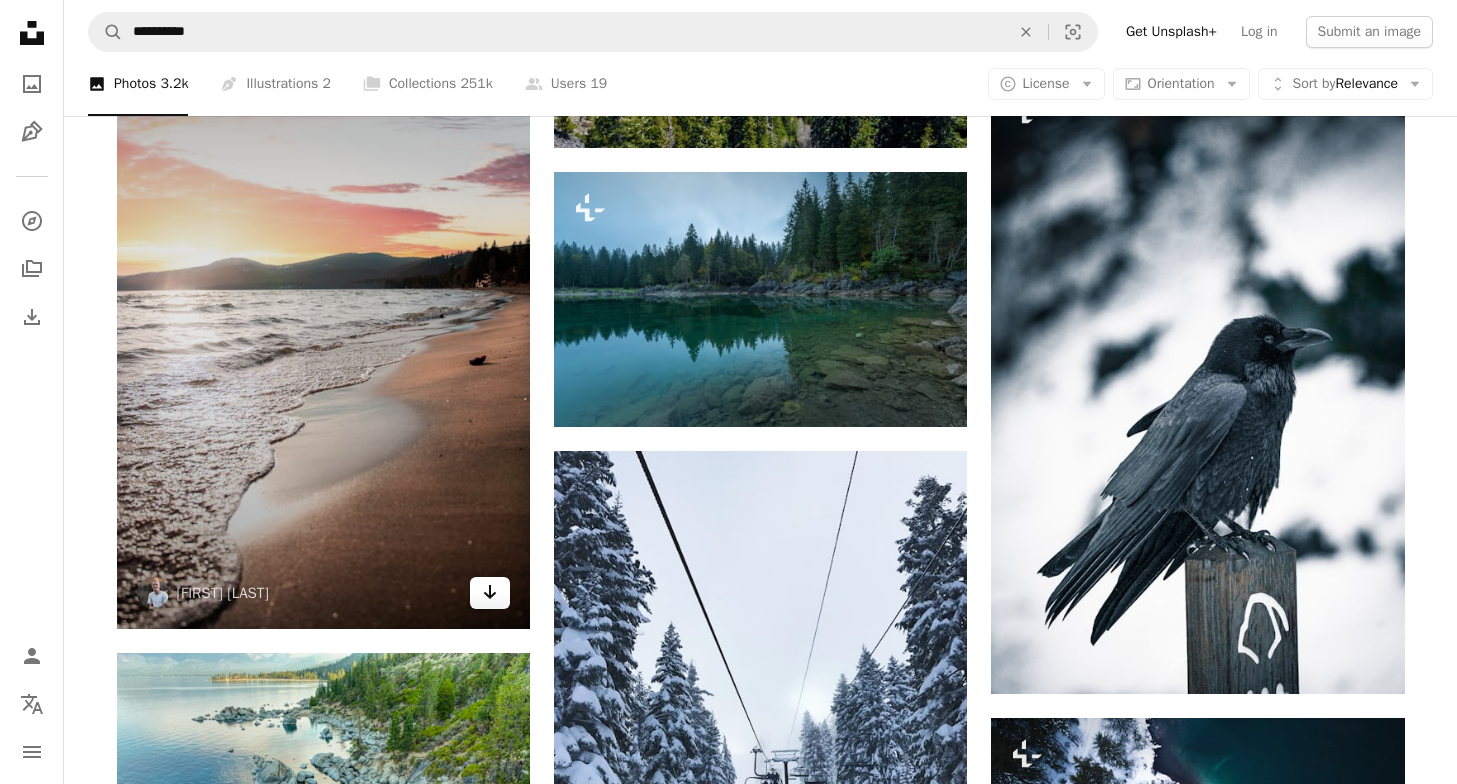 click on "Arrow pointing down" 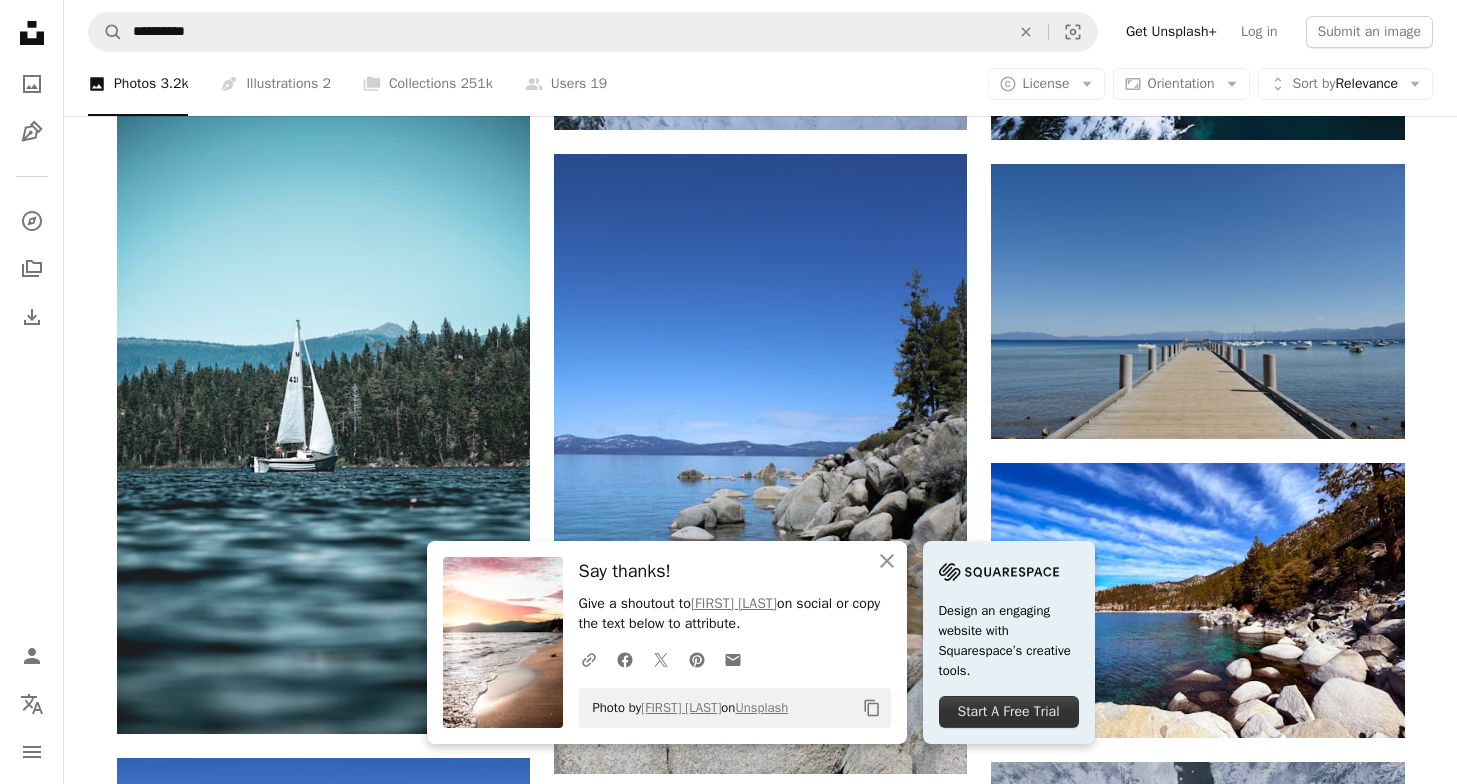 scroll, scrollTop: 13635, scrollLeft: 0, axis: vertical 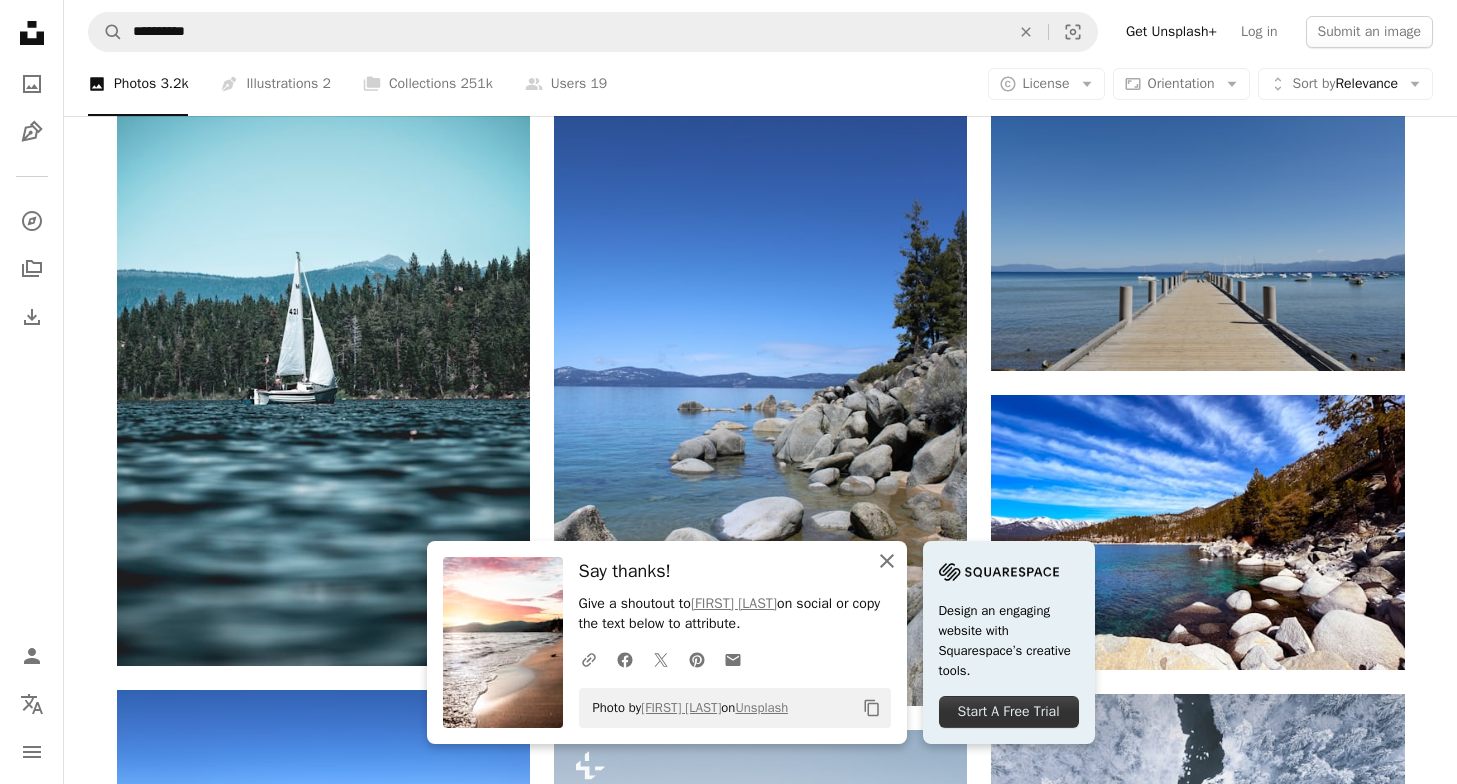 click 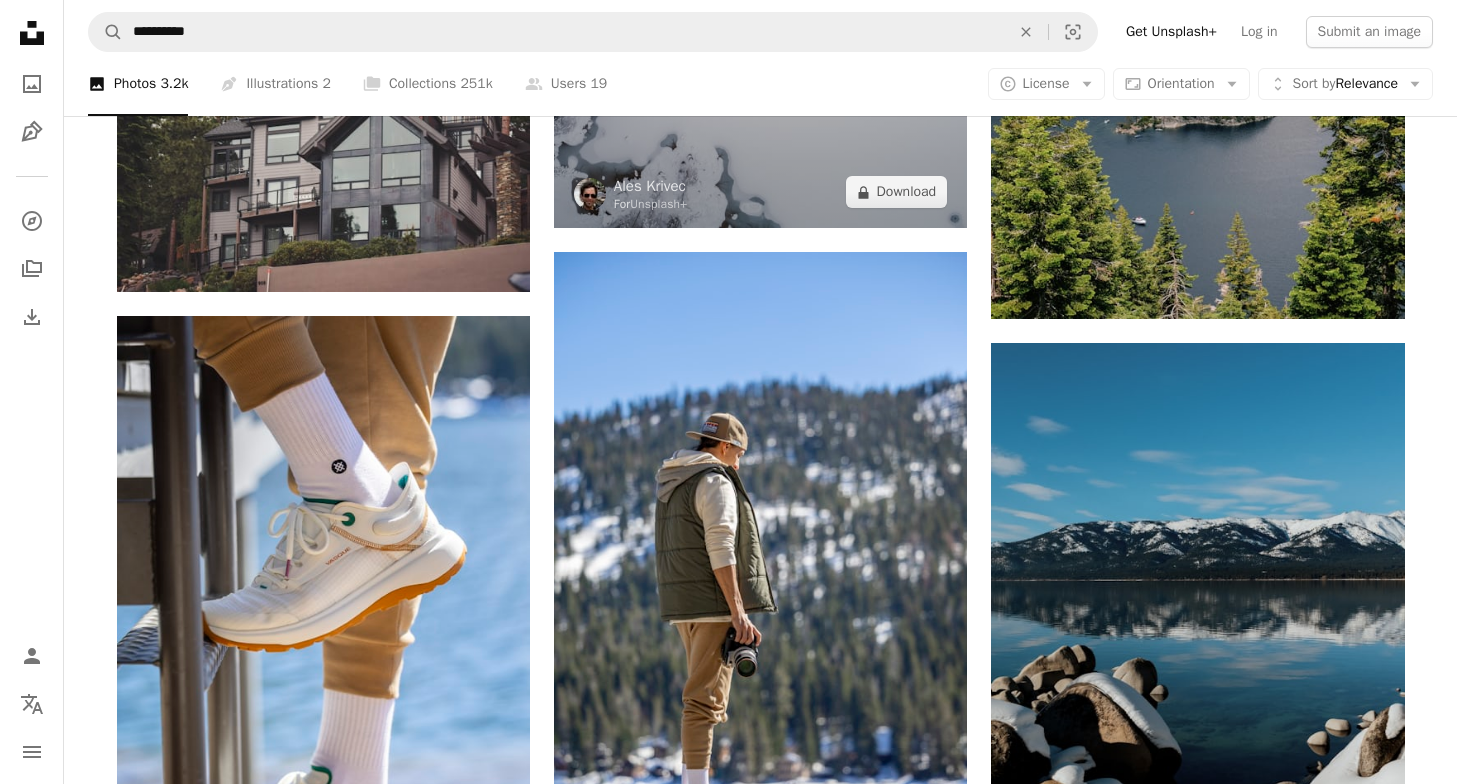 scroll, scrollTop: 63562, scrollLeft: 0, axis: vertical 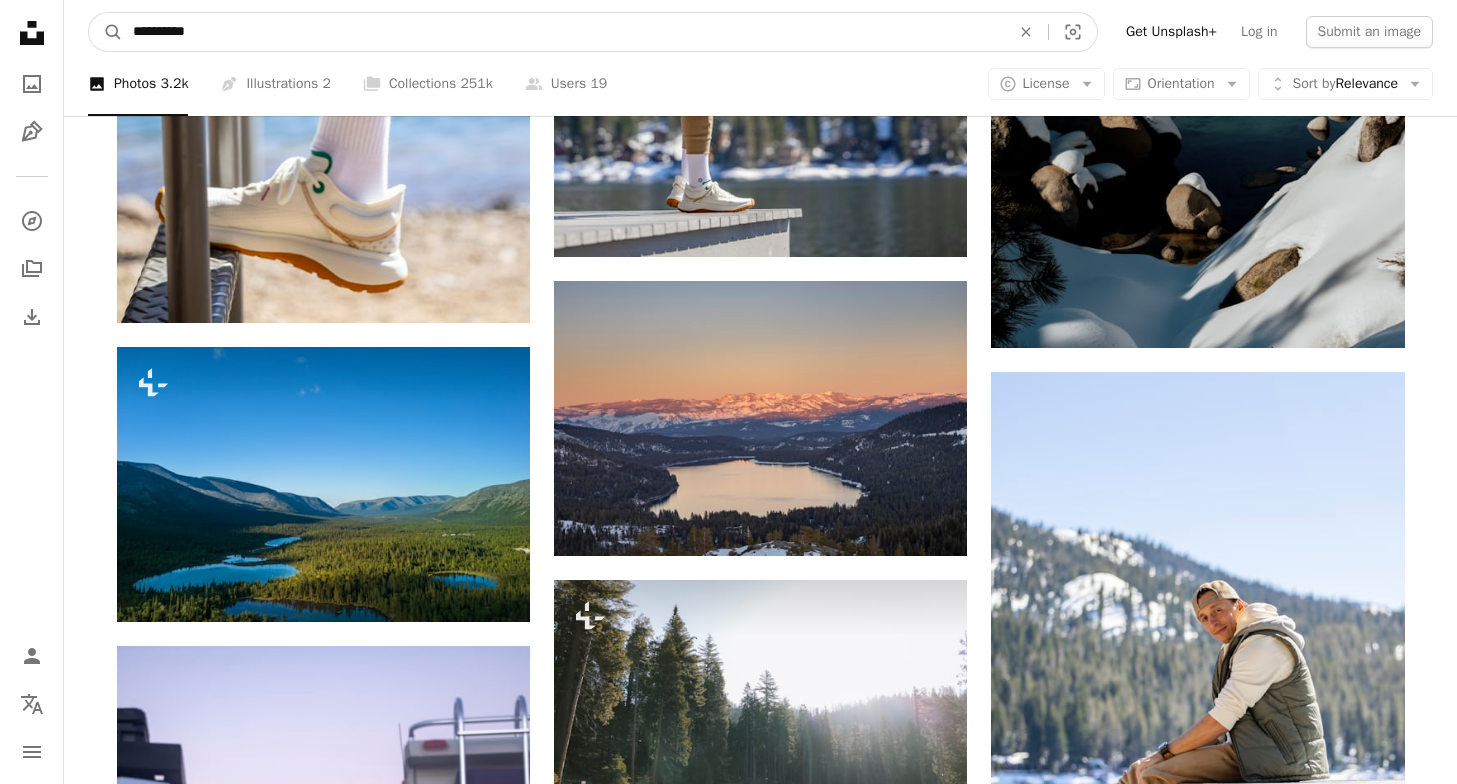 click on "**********" at bounding box center (563, 32) 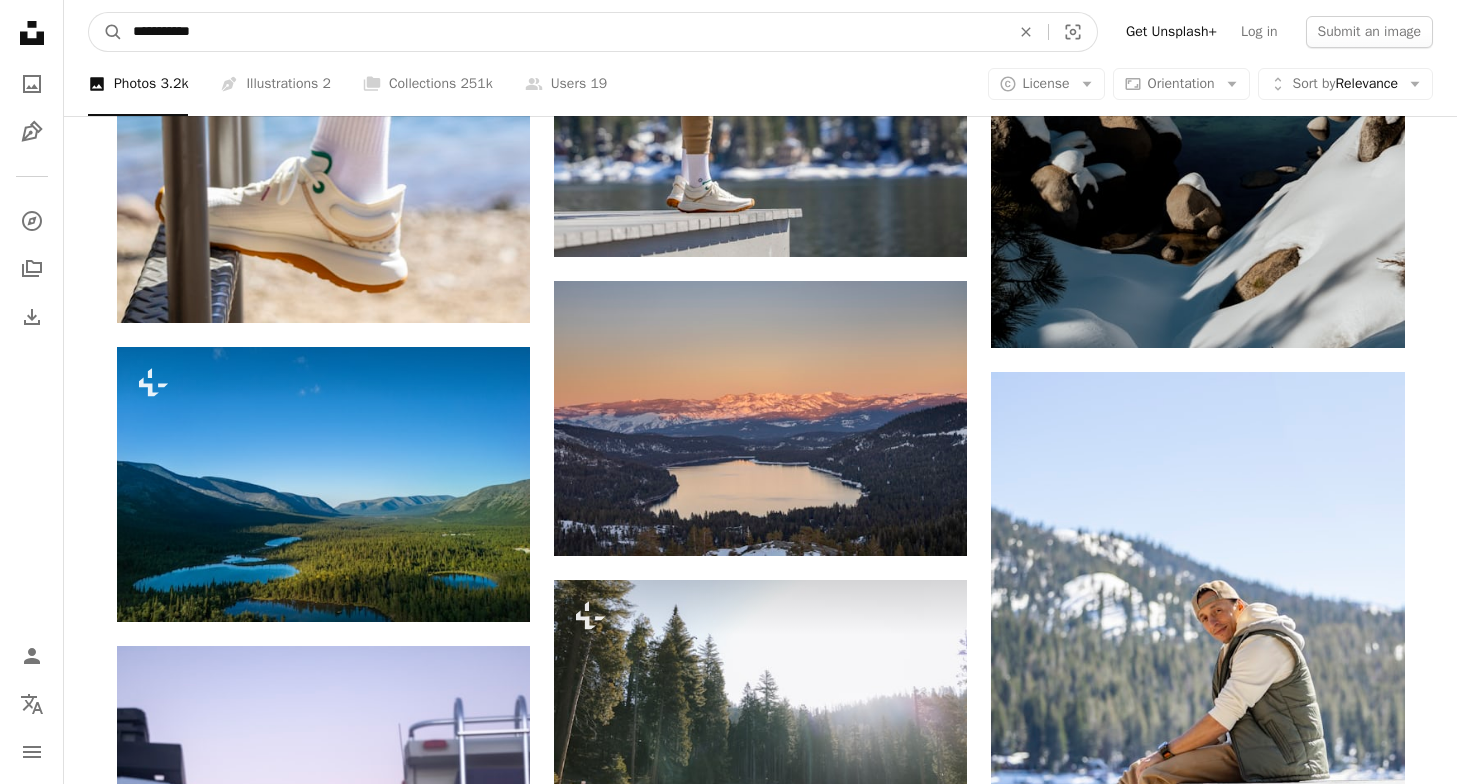 click on "A magnifying glass" at bounding box center [106, 32] 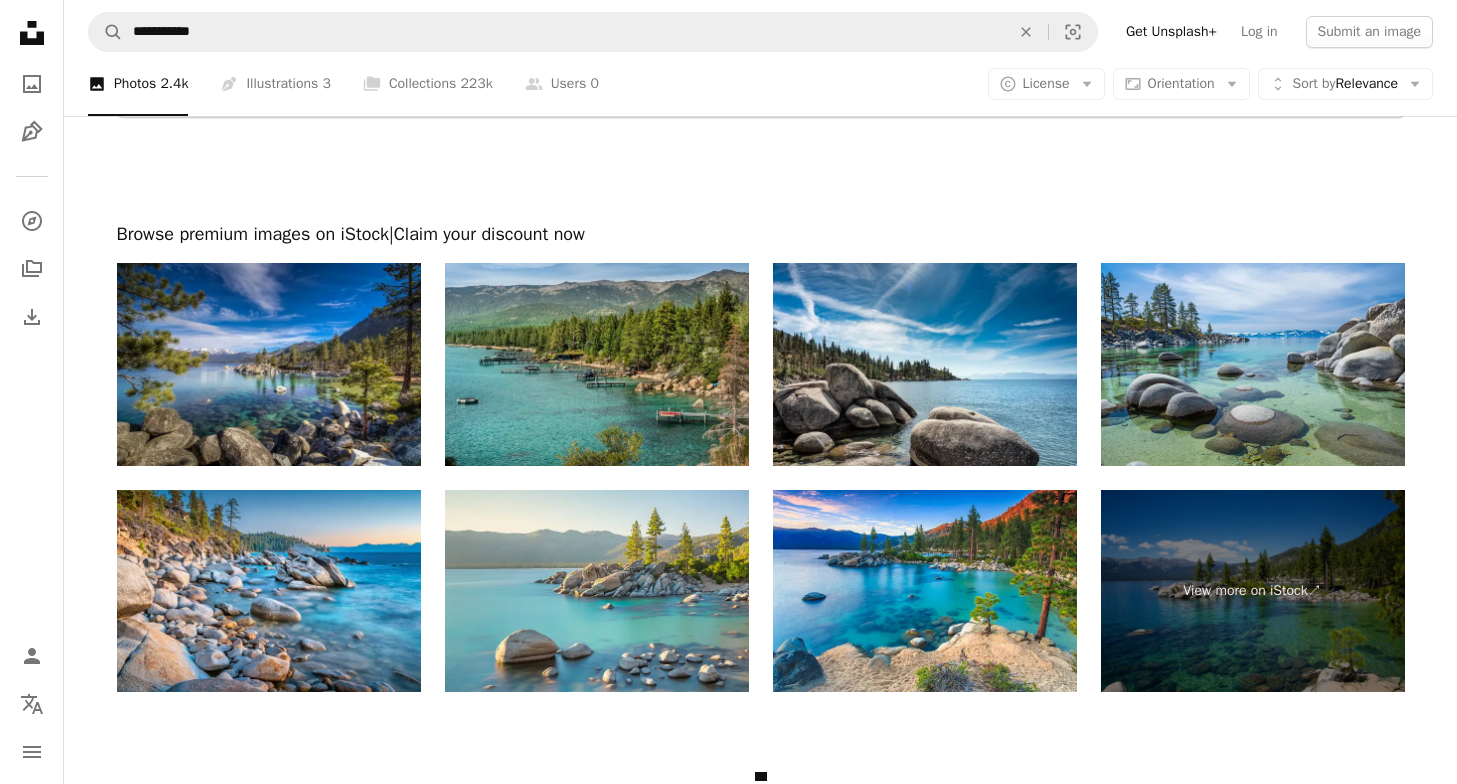 scroll, scrollTop: 3461, scrollLeft: 0, axis: vertical 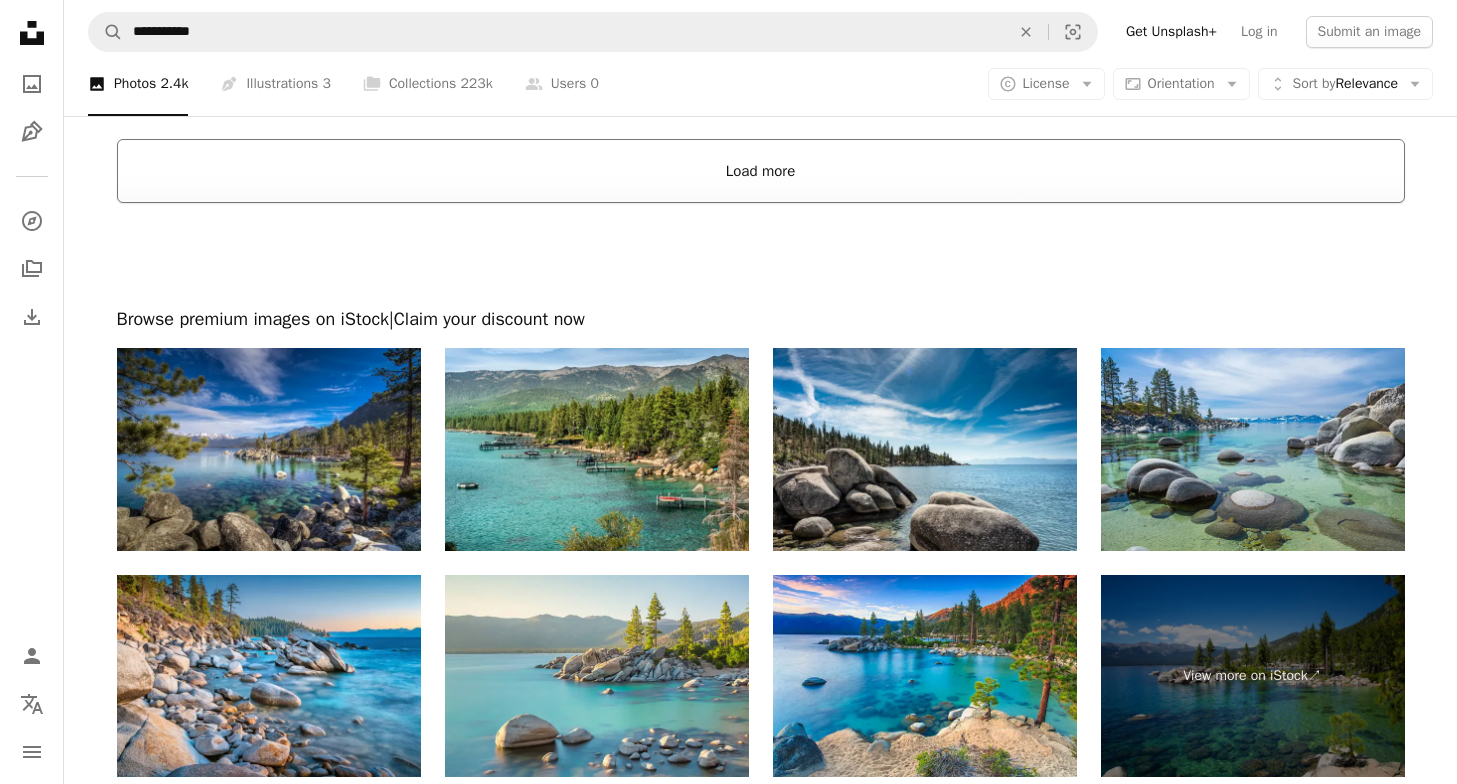 click on "Load more" at bounding box center (761, 171) 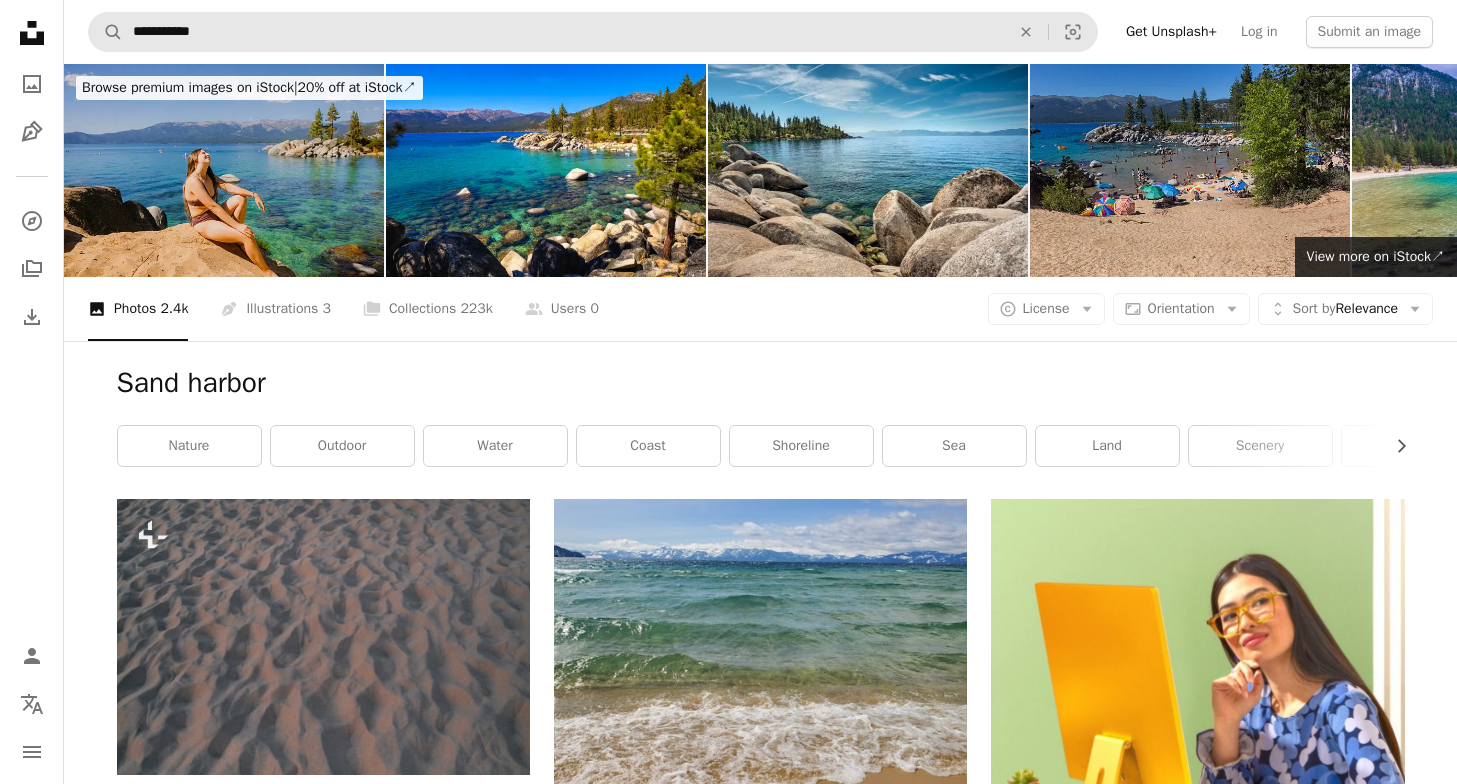 scroll, scrollTop: 0, scrollLeft: 0, axis: both 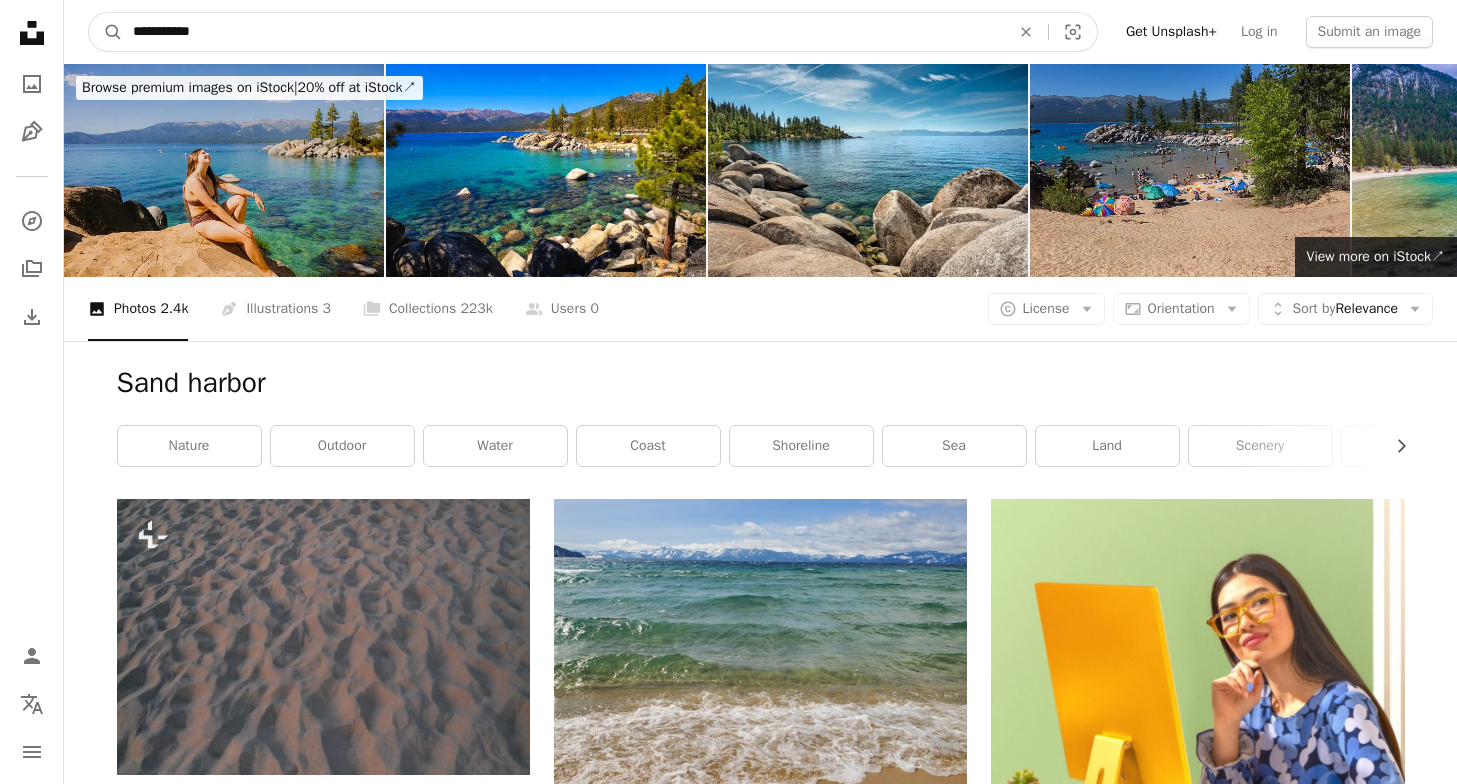 click on "**********" at bounding box center (563, 32) 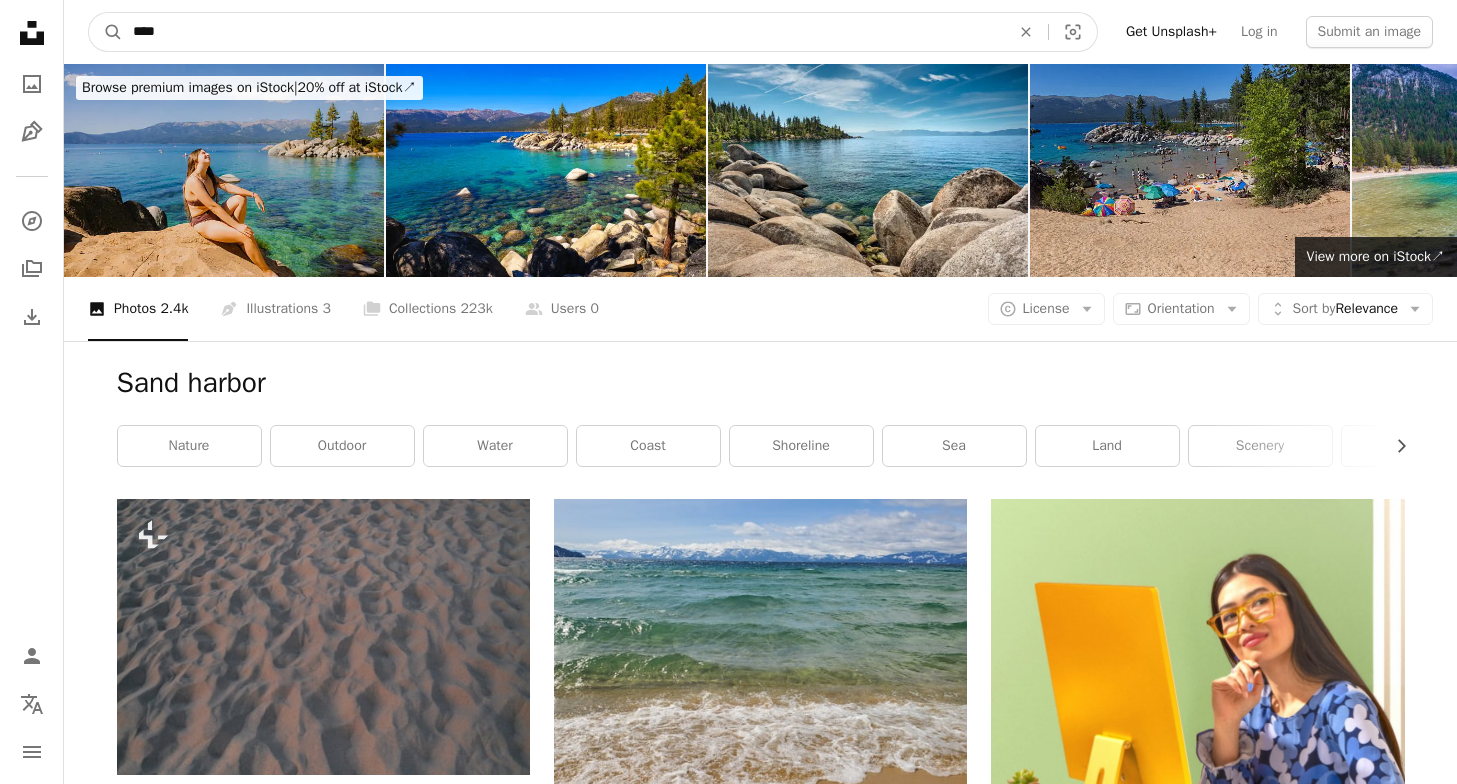 type on "*****" 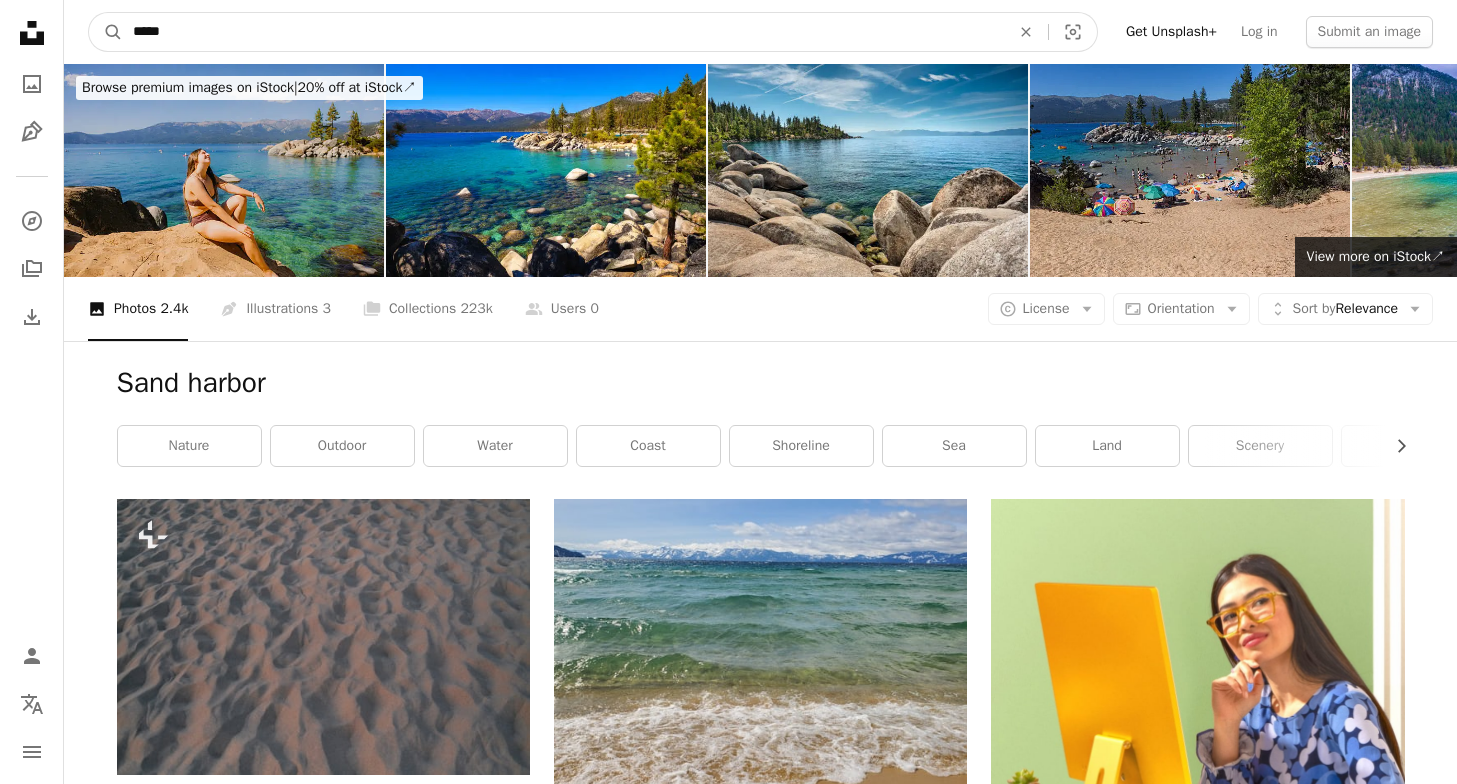 click on "A magnifying glass" at bounding box center [106, 32] 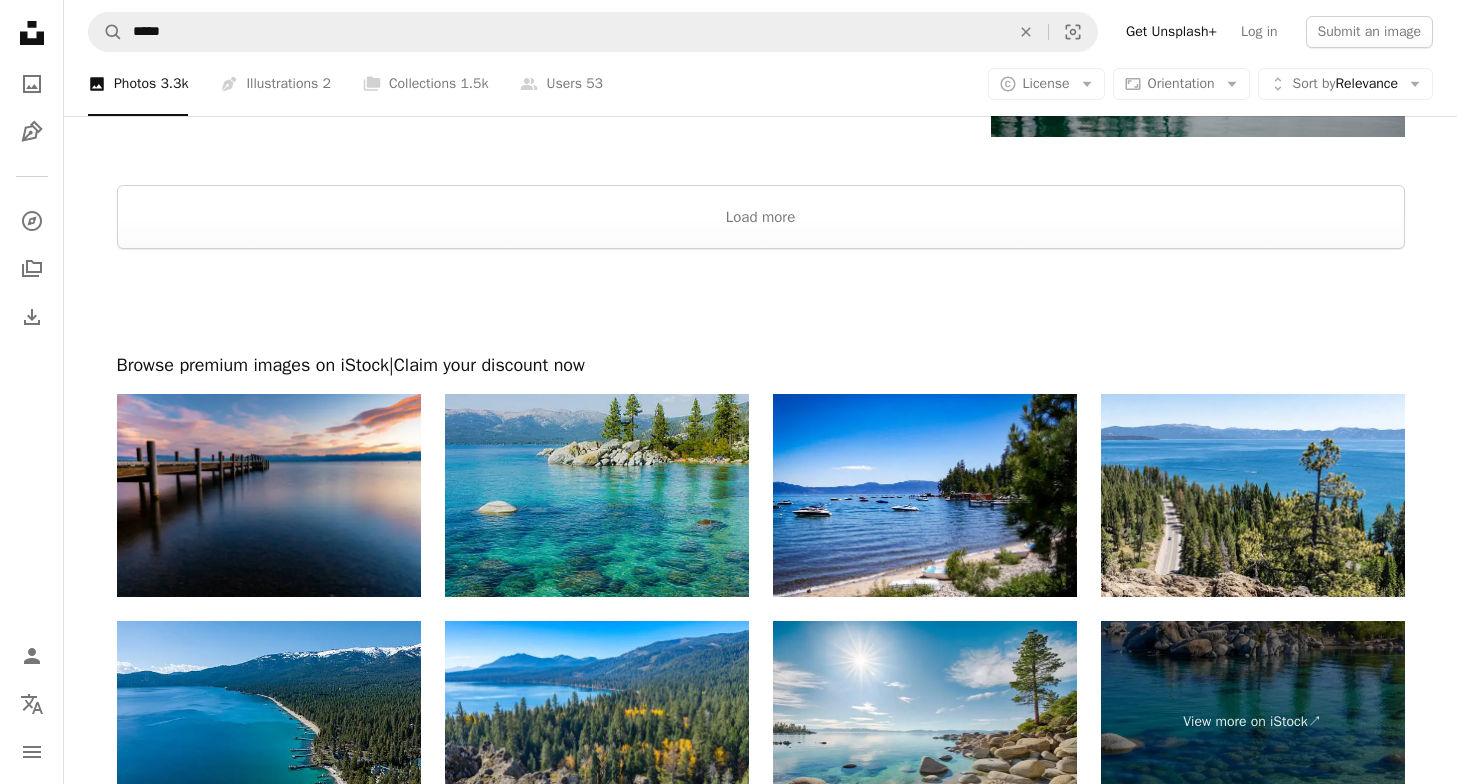 scroll, scrollTop: 3708, scrollLeft: 0, axis: vertical 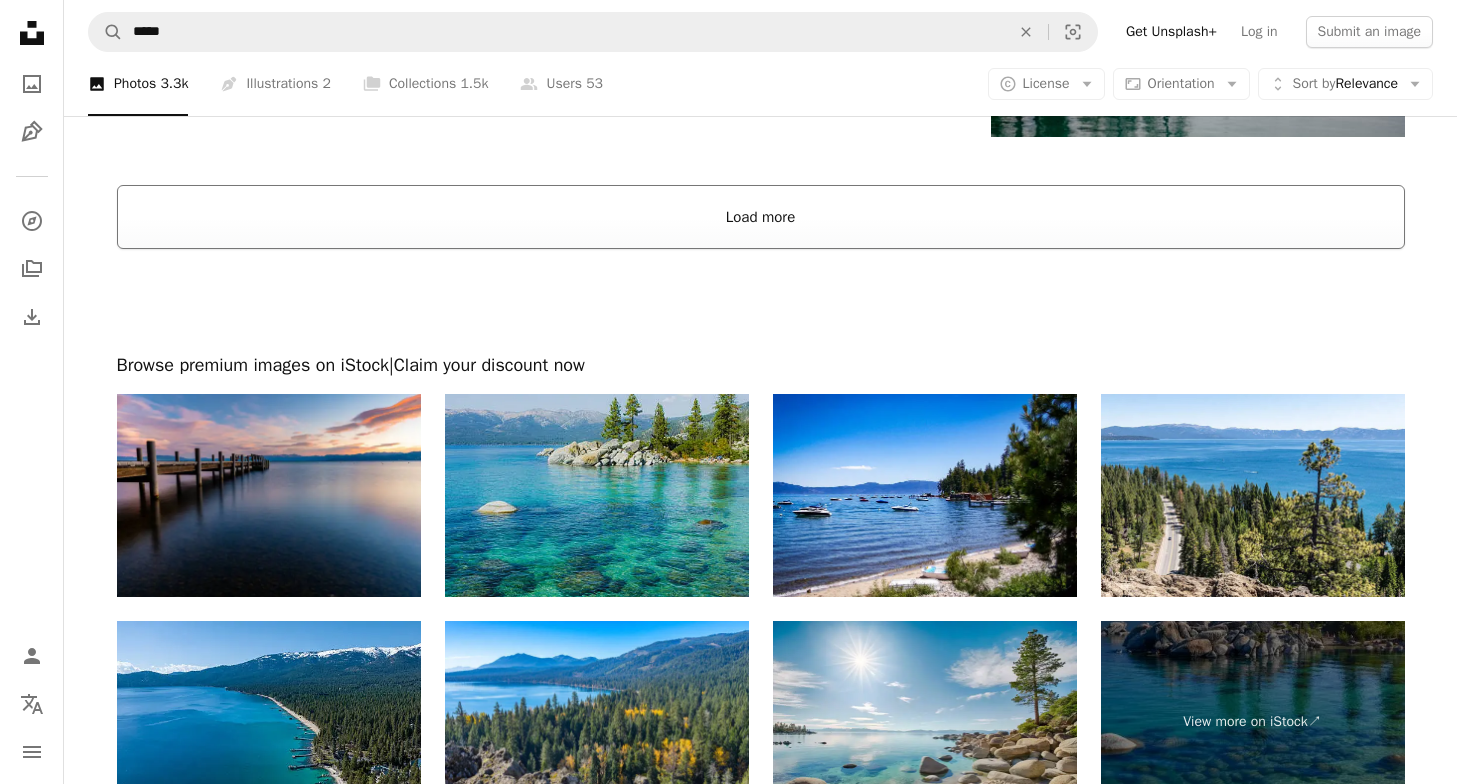 click on "Load more" at bounding box center [761, 217] 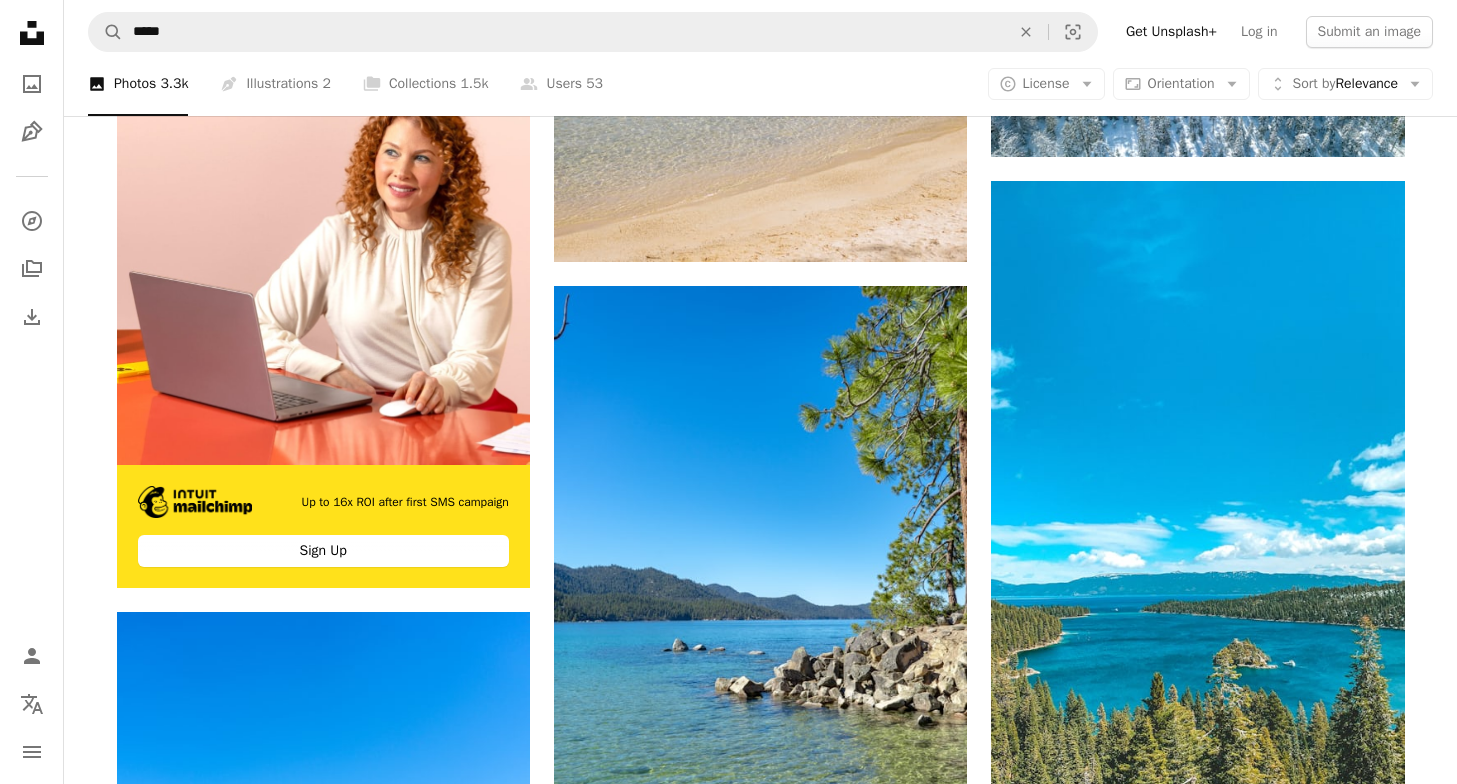 scroll, scrollTop: 4232, scrollLeft: 0, axis: vertical 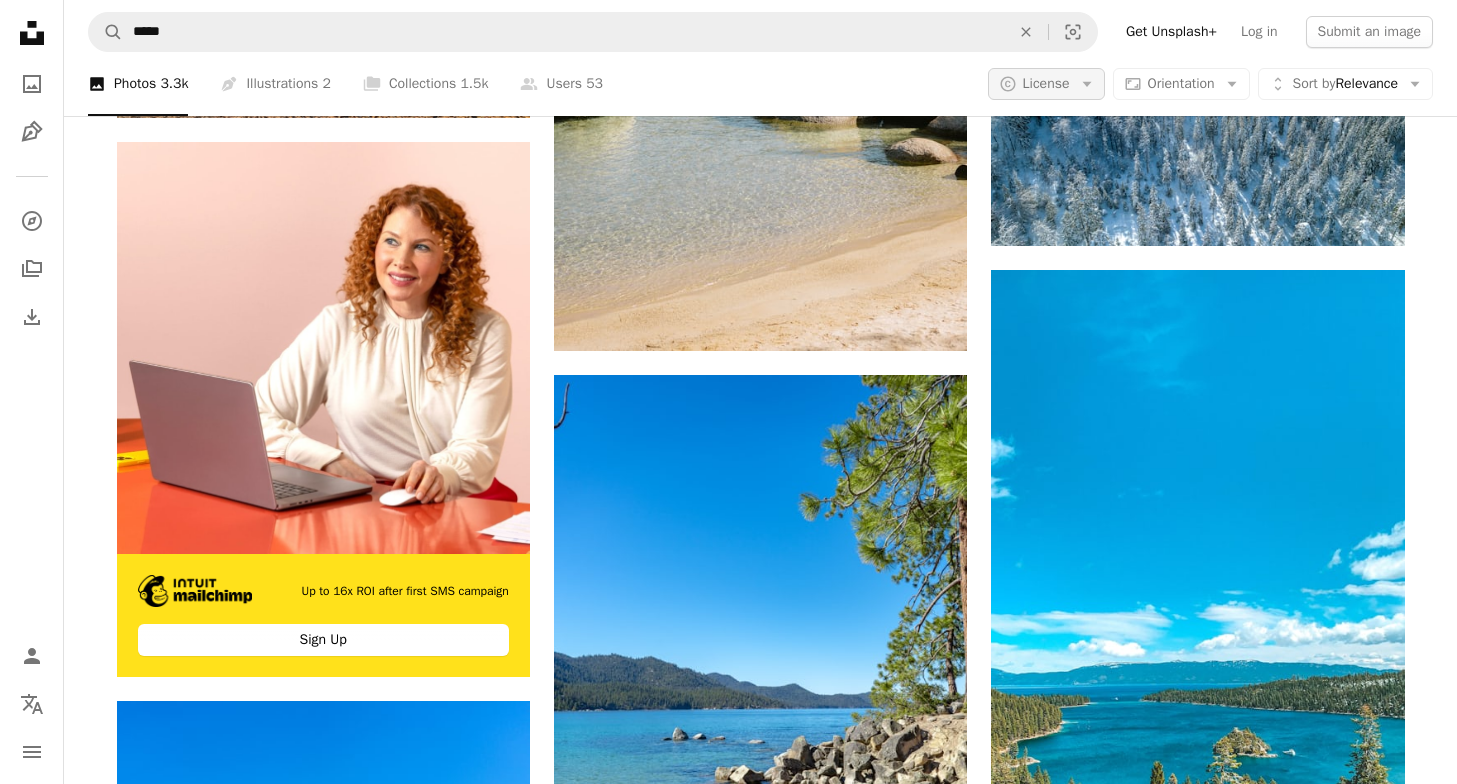 click on "License" at bounding box center [1046, 83] 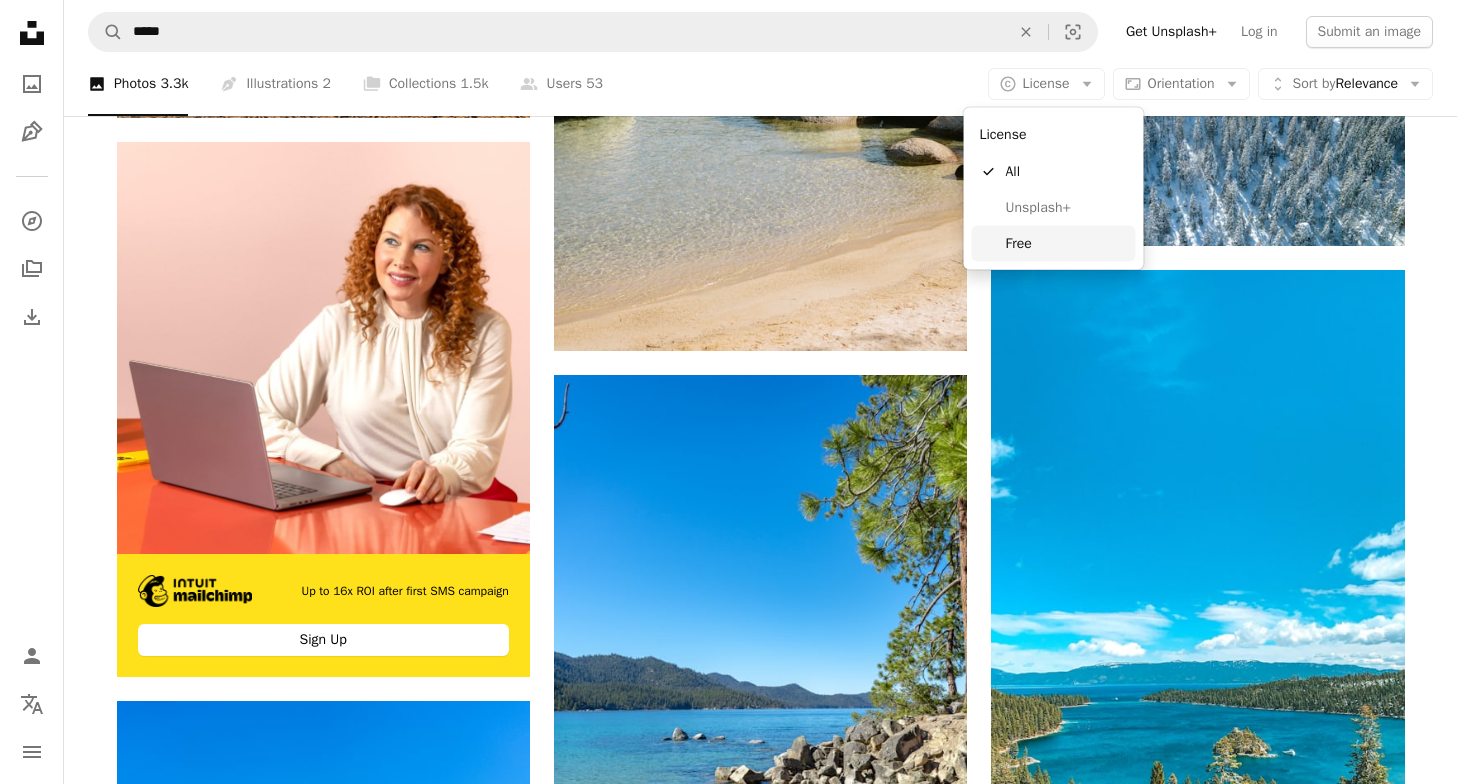 click on "Free" at bounding box center (1067, 243) 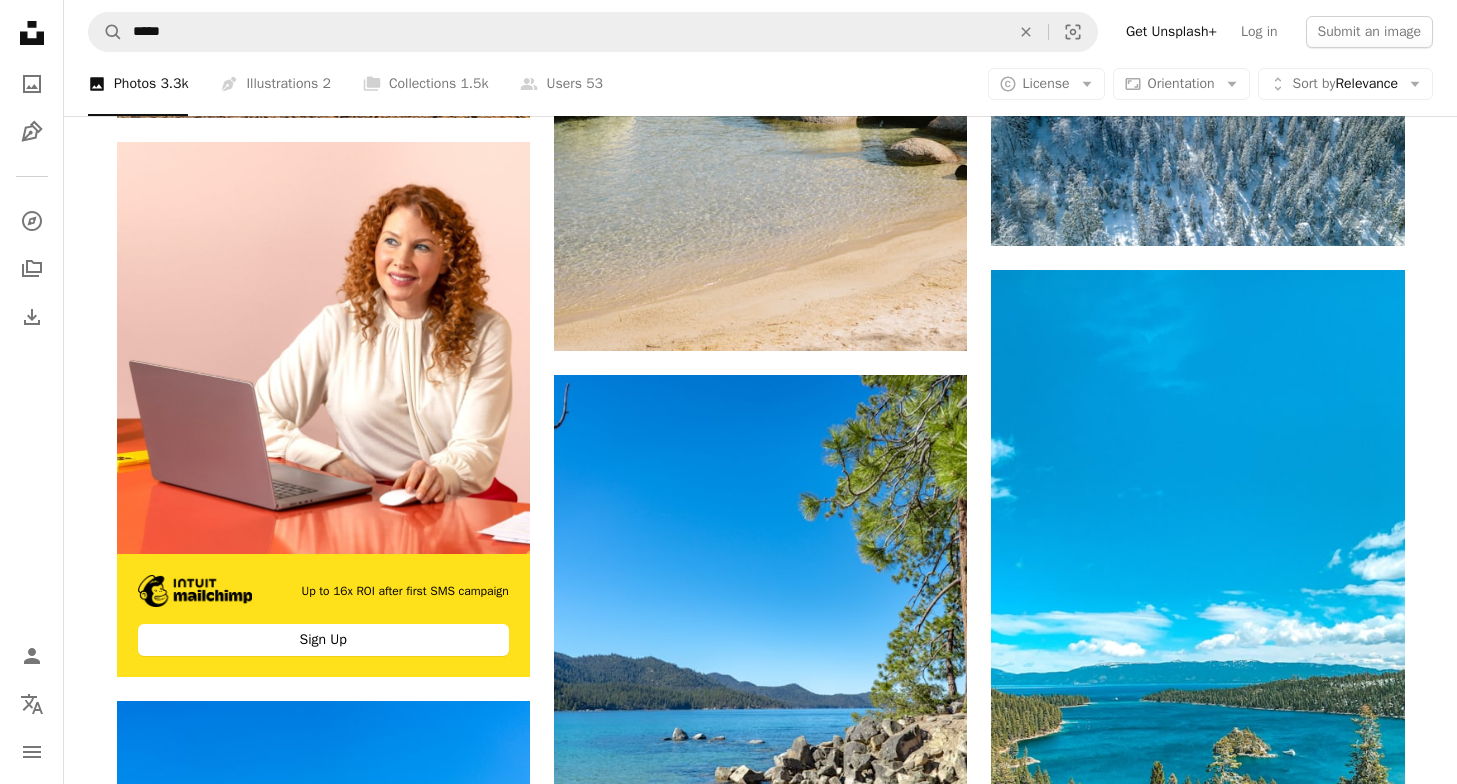 scroll, scrollTop: 0, scrollLeft: 0, axis: both 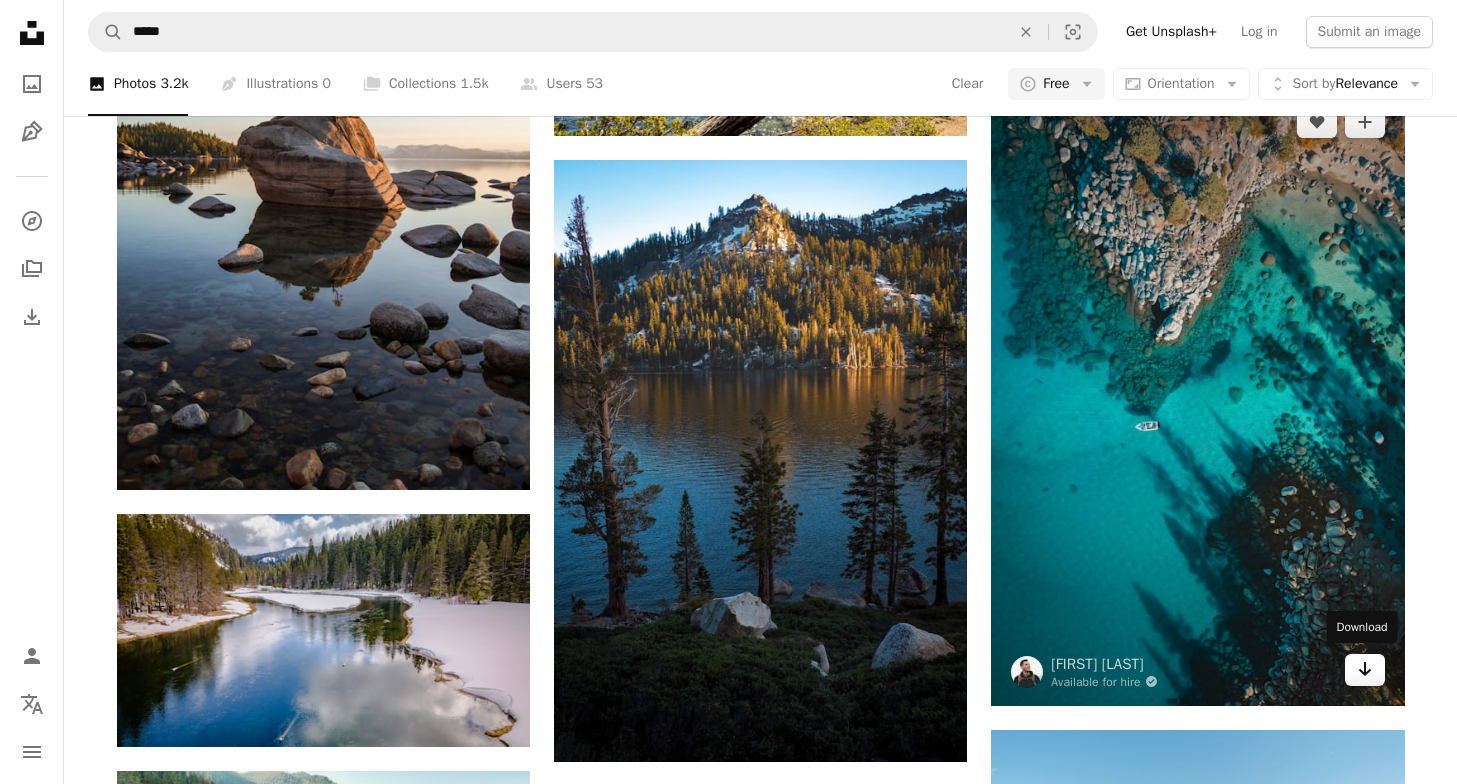 click on "Arrow pointing down" 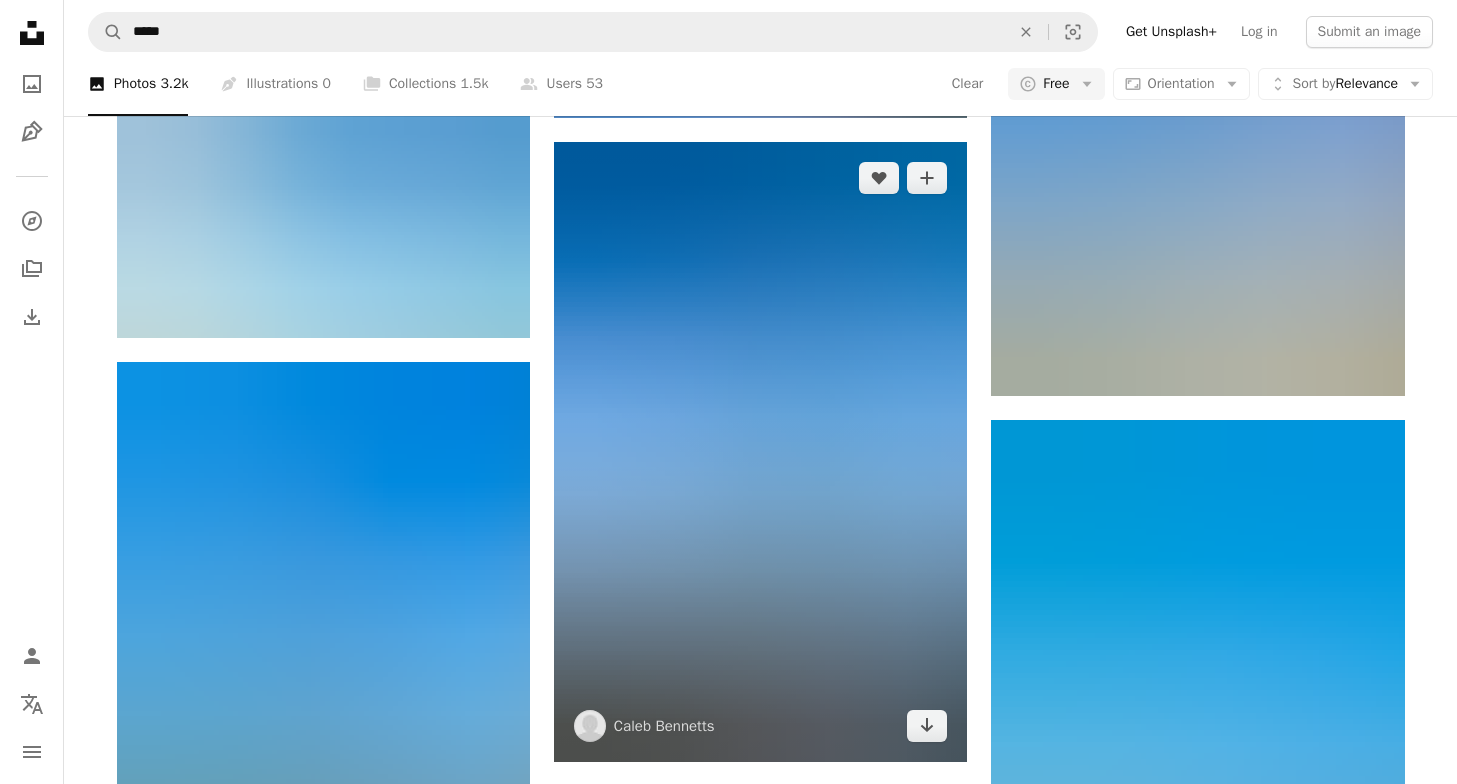 scroll, scrollTop: 3178, scrollLeft: 0, axis: vertical 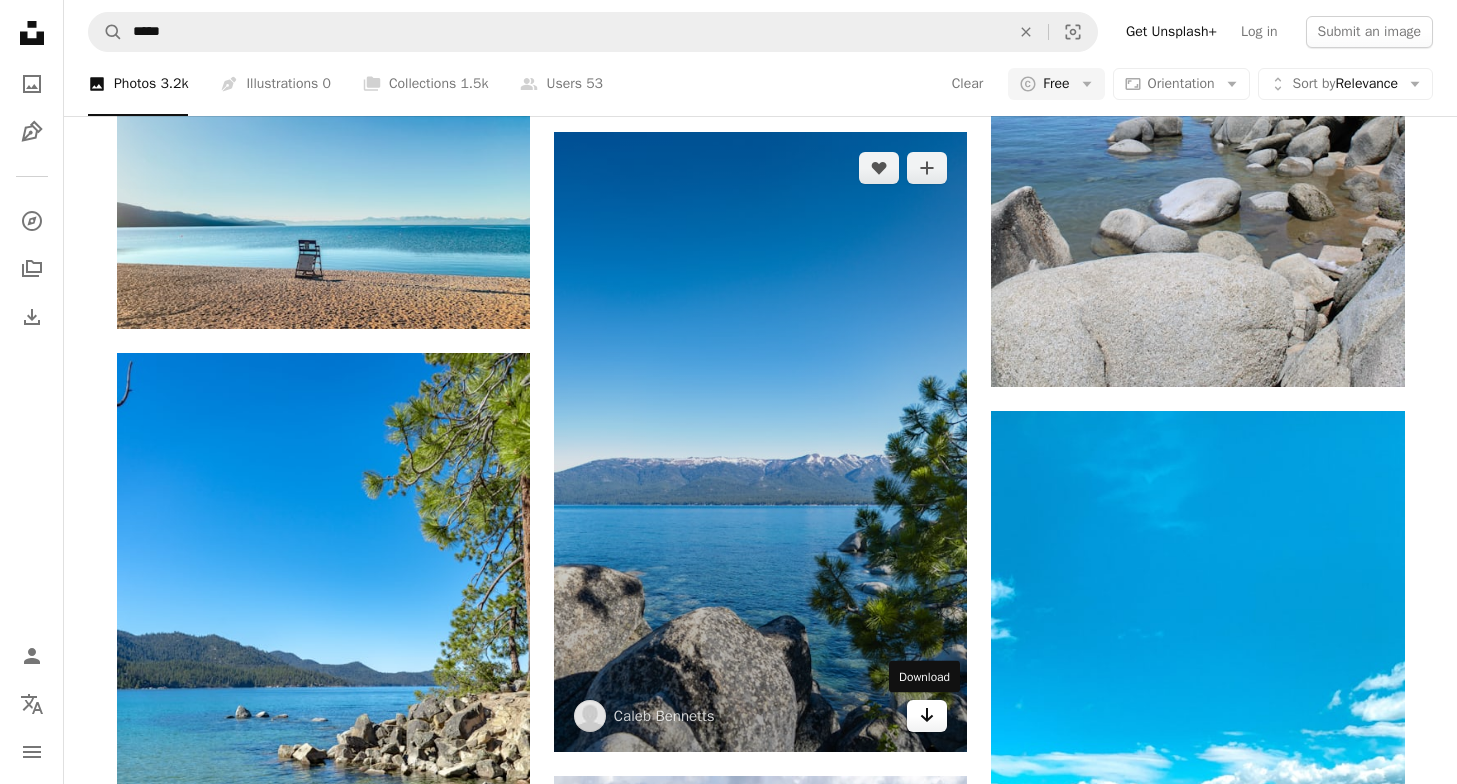 click on "Arrow pointing down" 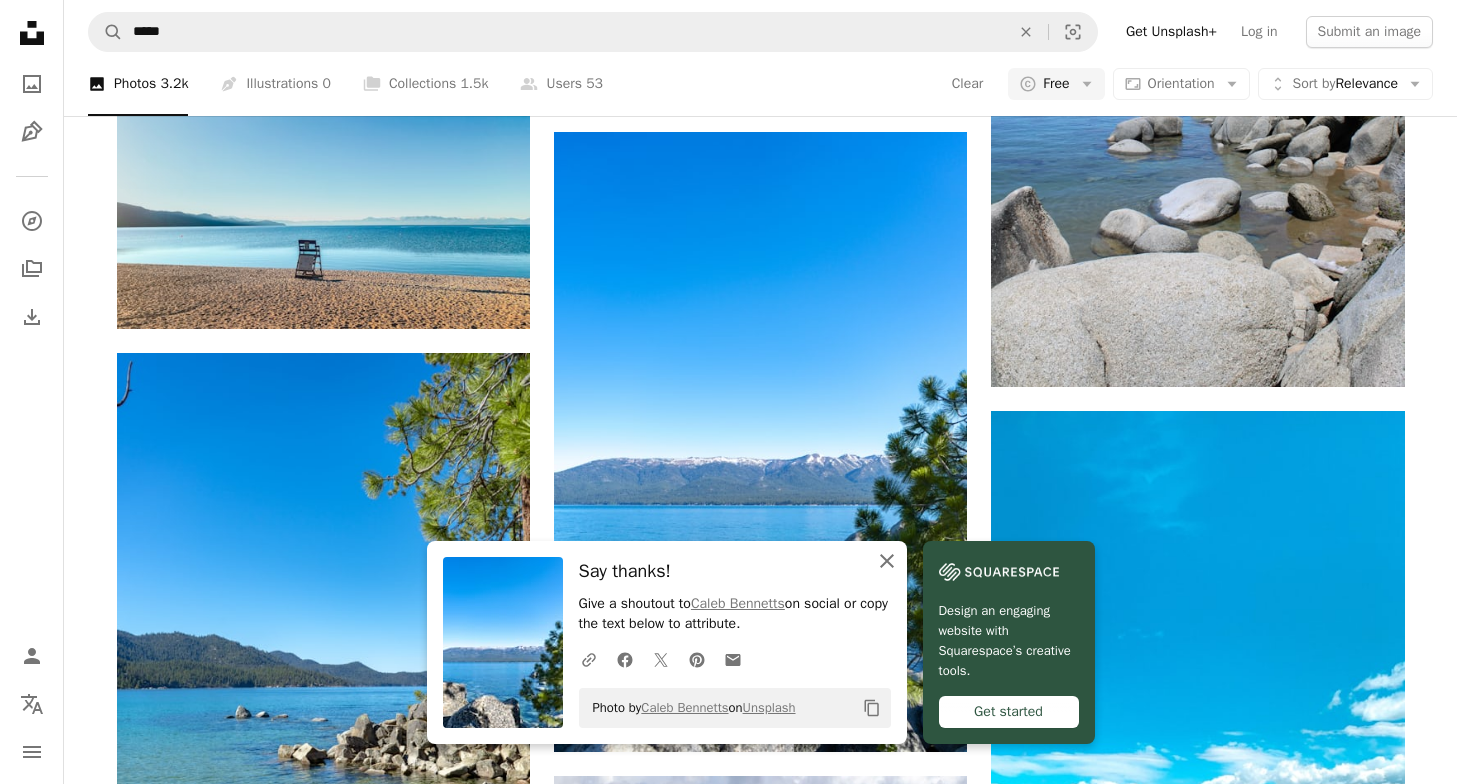 click 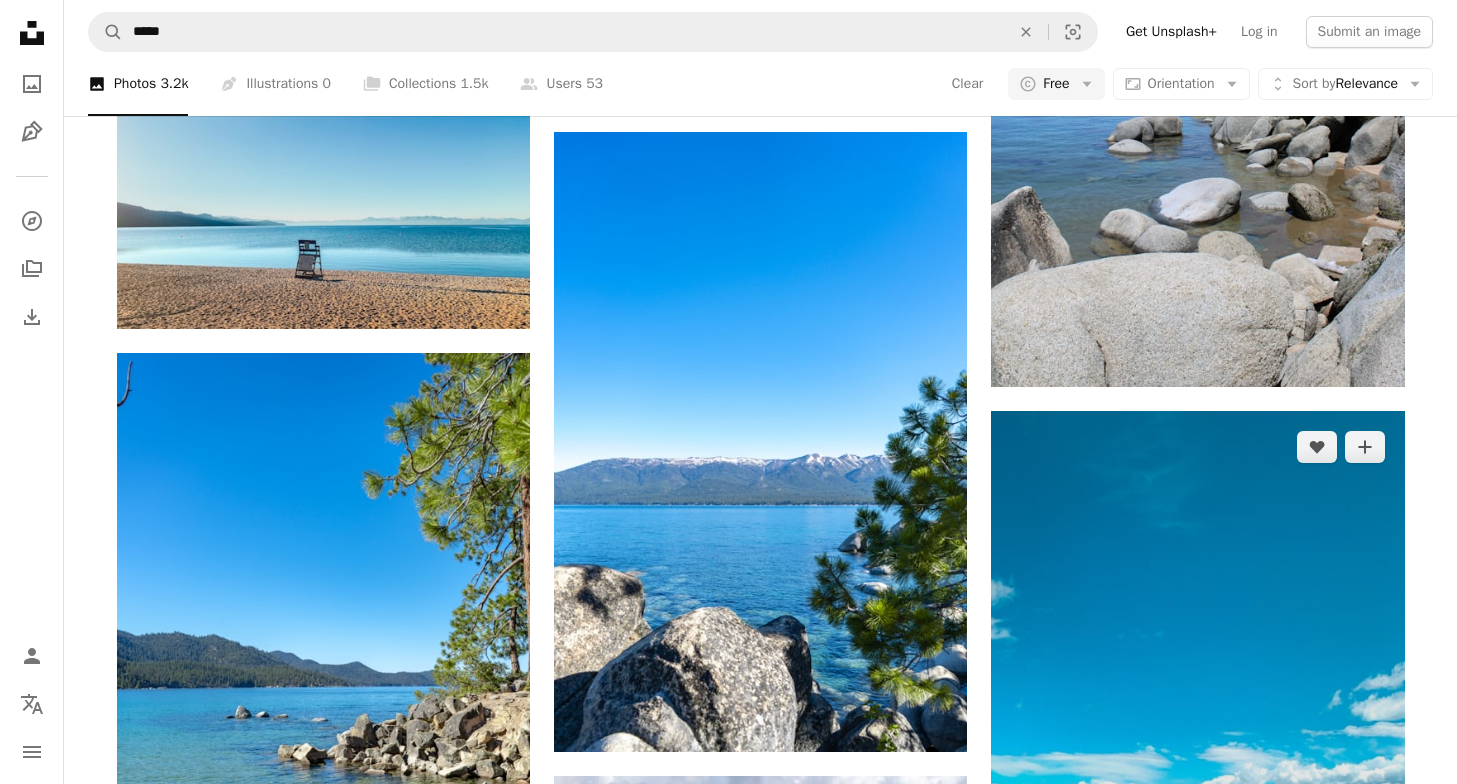 click at bounding box center (1197, 778) 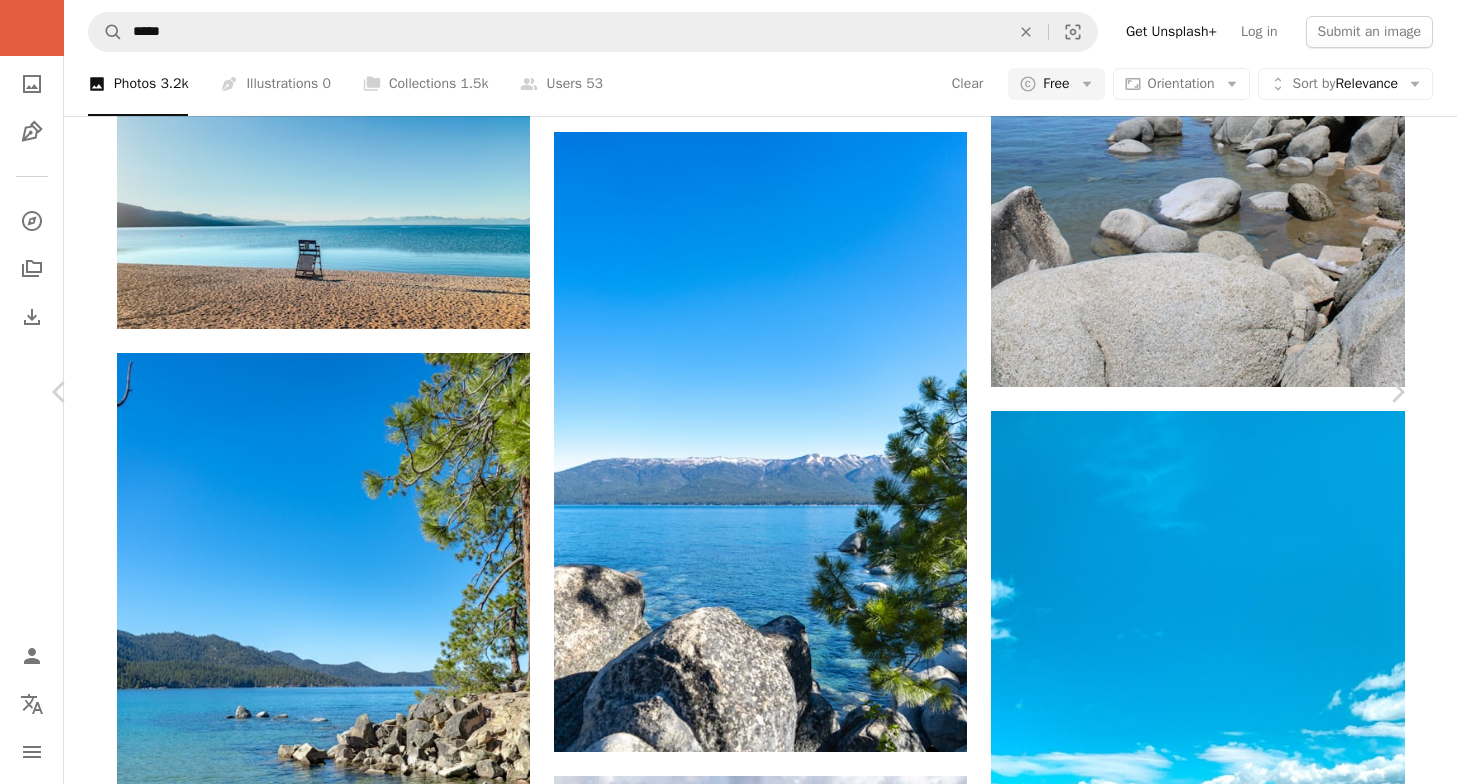 click at bounding box center [728, 45987] 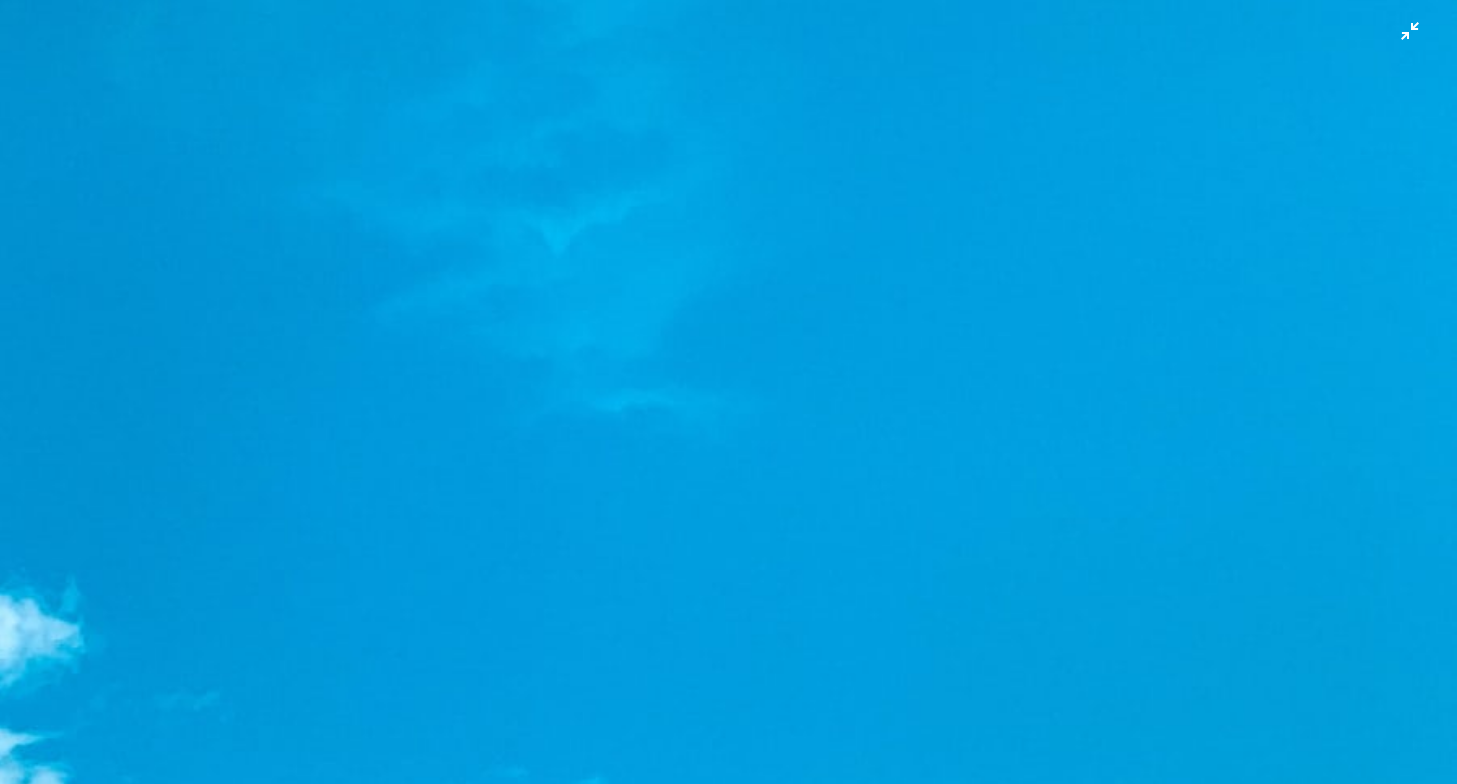 scroll, scrollTop: 1018, scrollLeft: 0, axis: vertical 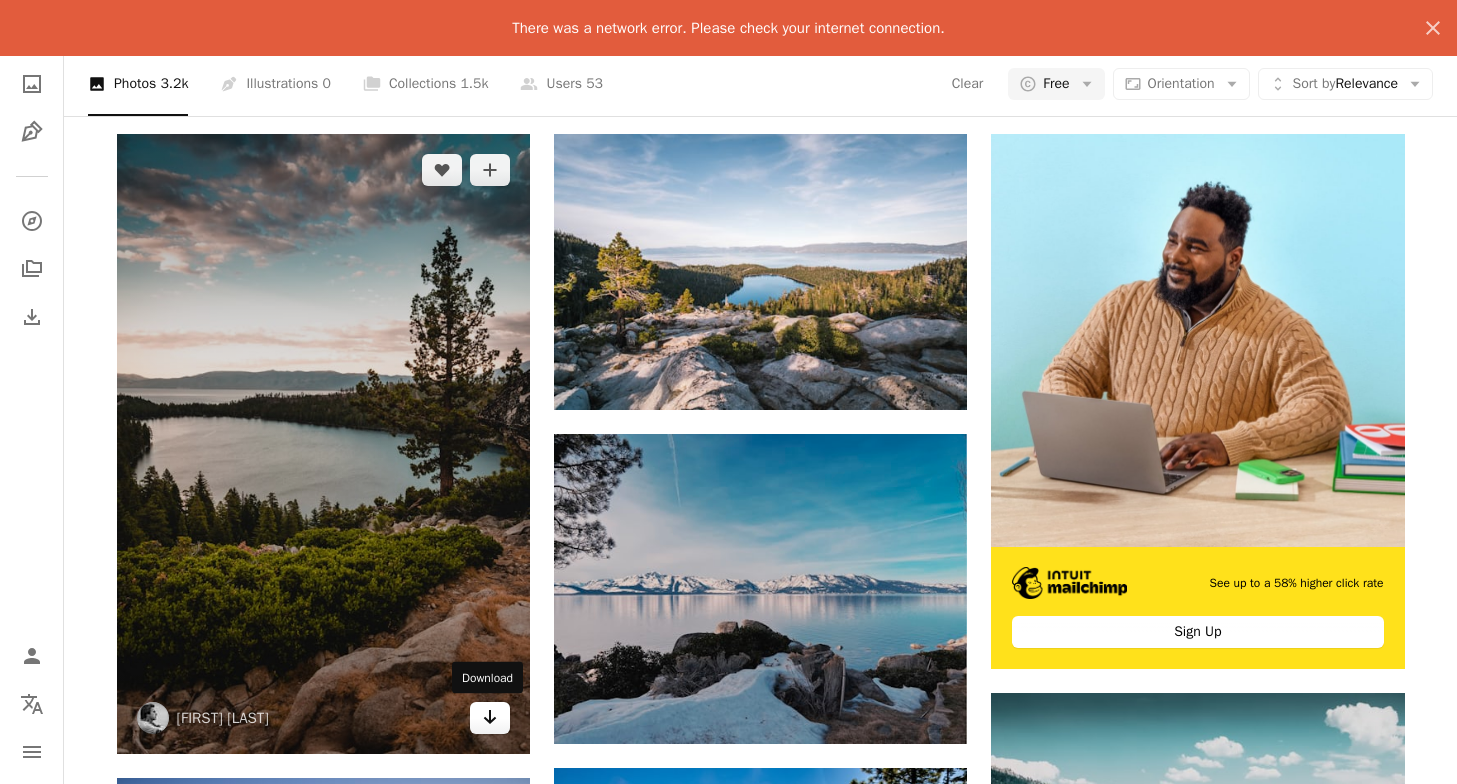 click on "Arrow pointing down" at bounding box center [490, 718] 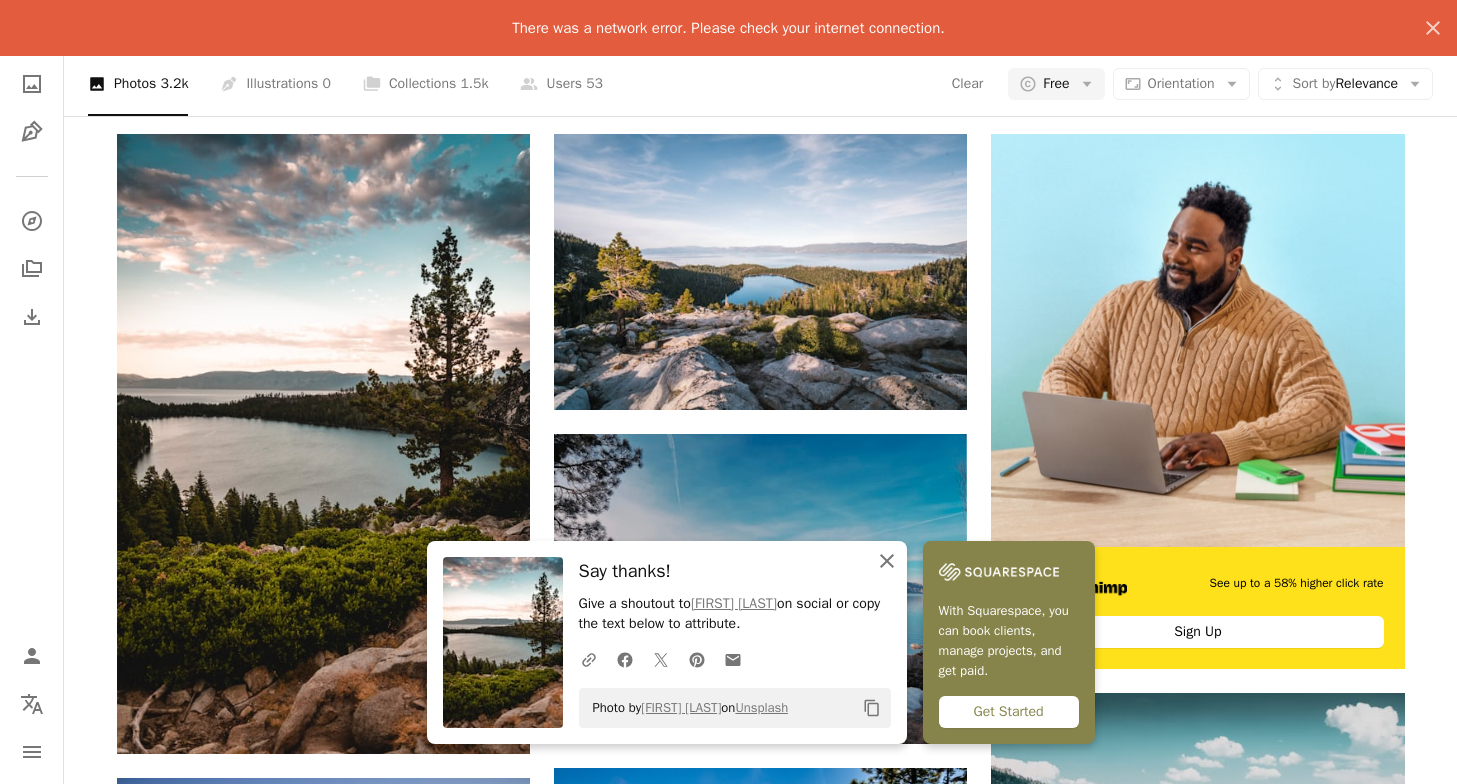 click on "An X shape Close" at bounding box center (887, 561) 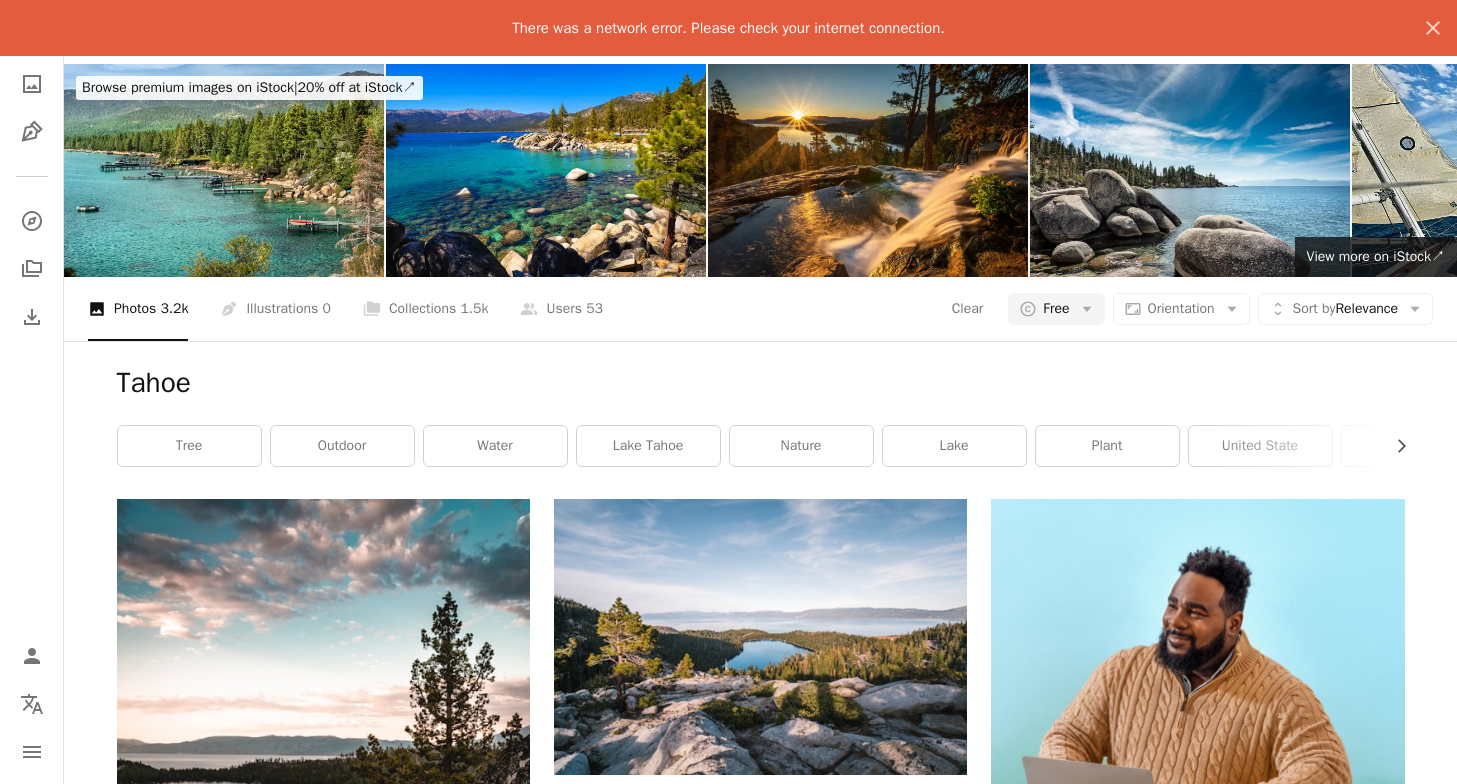 scroll, scrollTop: 0, scrollLeft: 0, axis: both 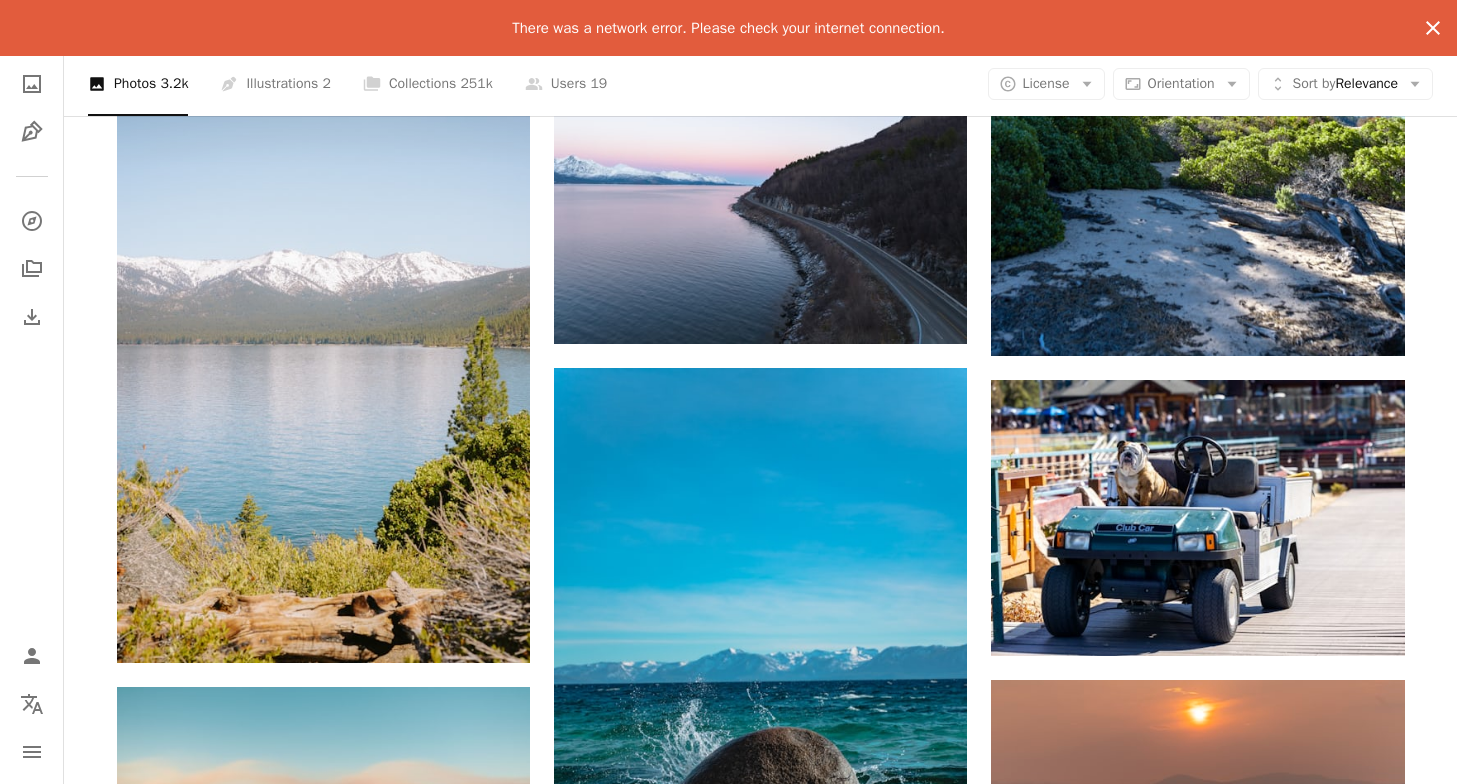 click on "An X shape" 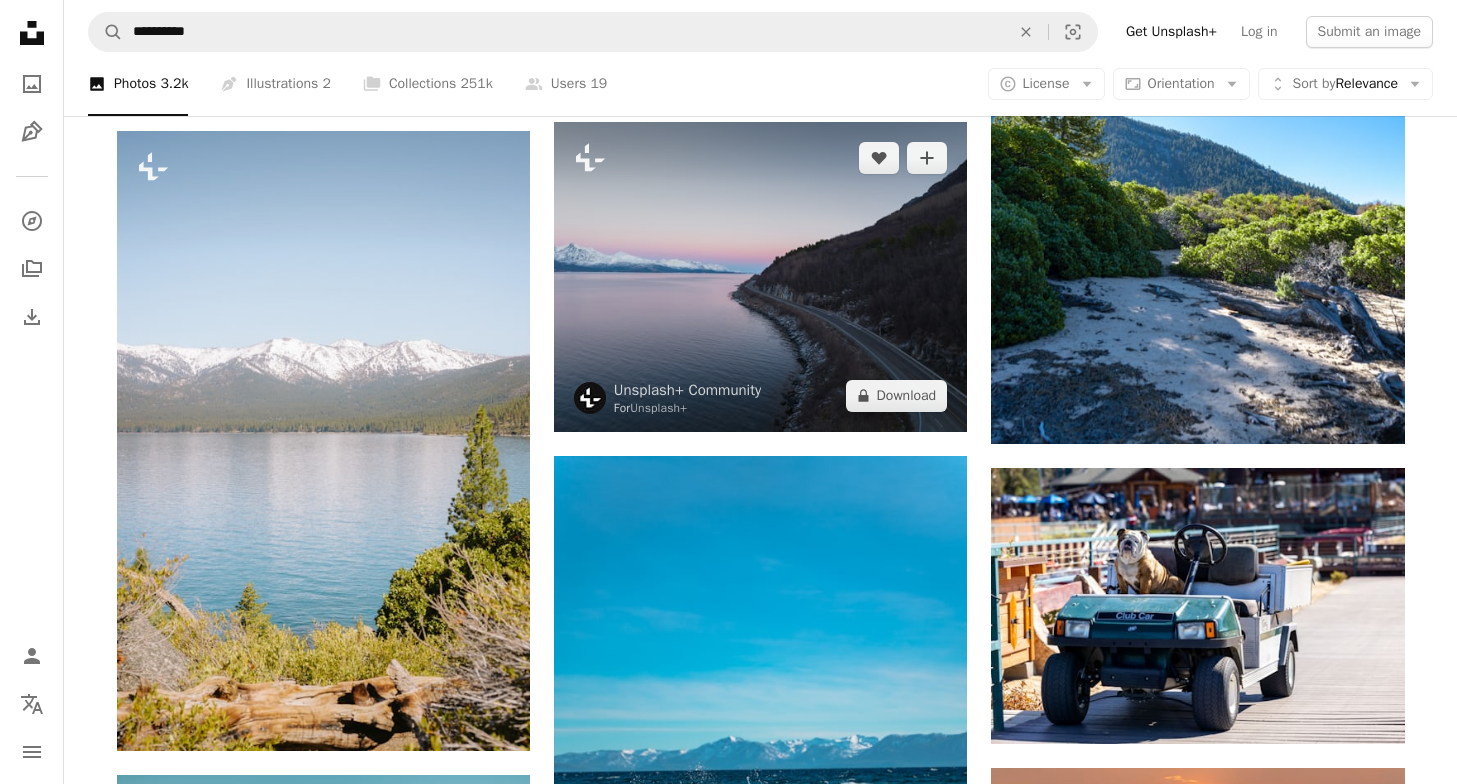 scroll, scrollTop: 28259, scrollLeft: 0, axis: vertical 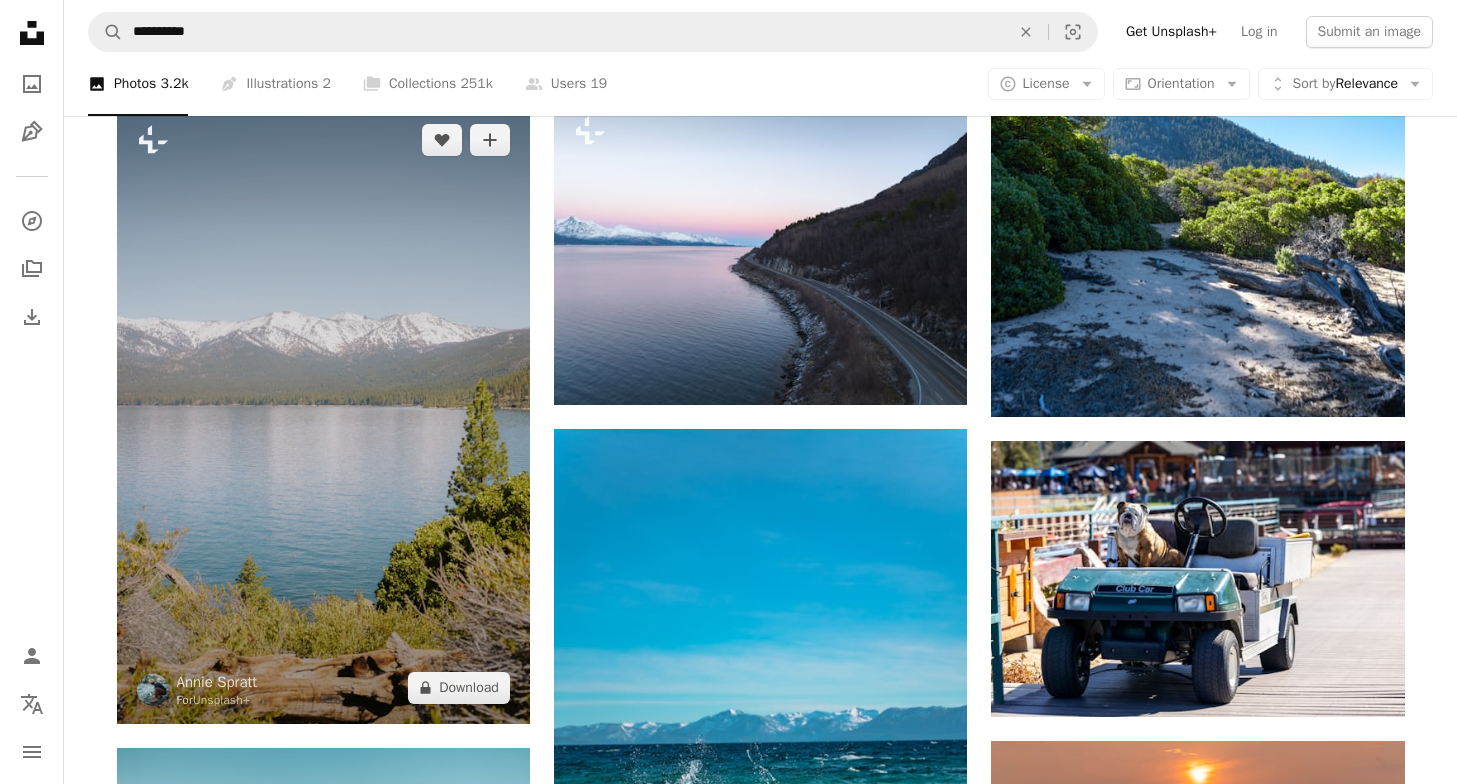 click at bounding box center (323, 414) 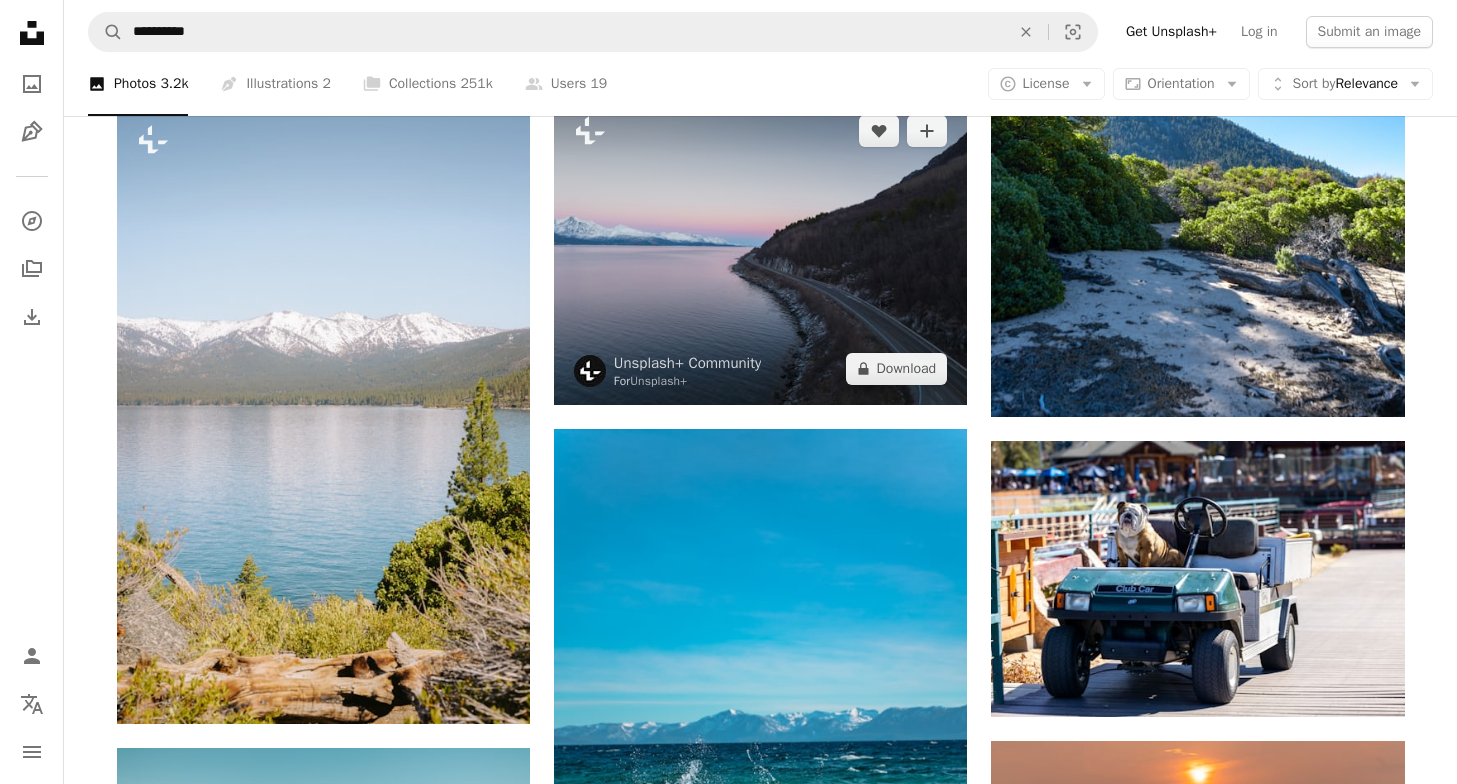 scroll, scrollTop: 28154, scrollLeft: 0, axis: vertical 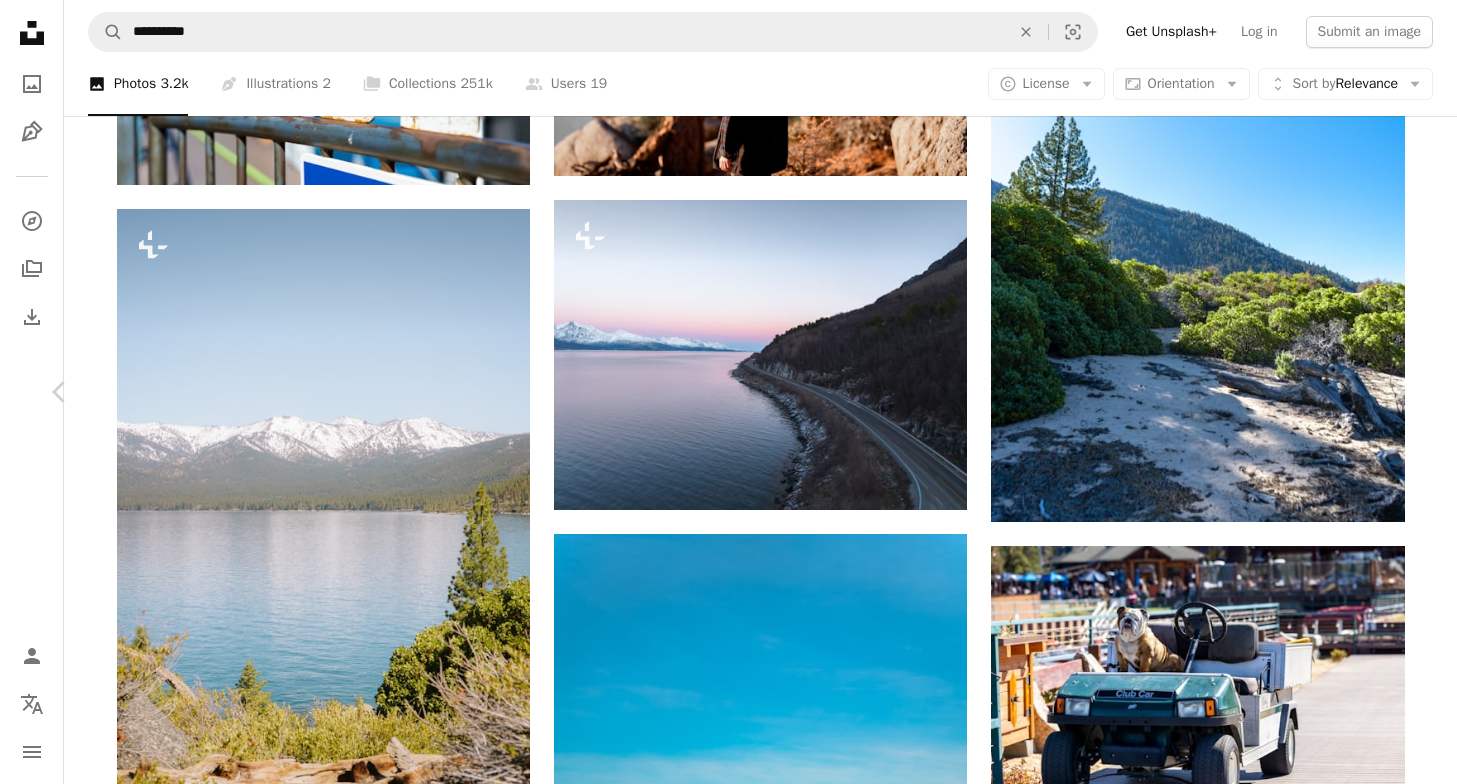 click on "[FIRST] [LAST]" at bounding box center (728, 51018) 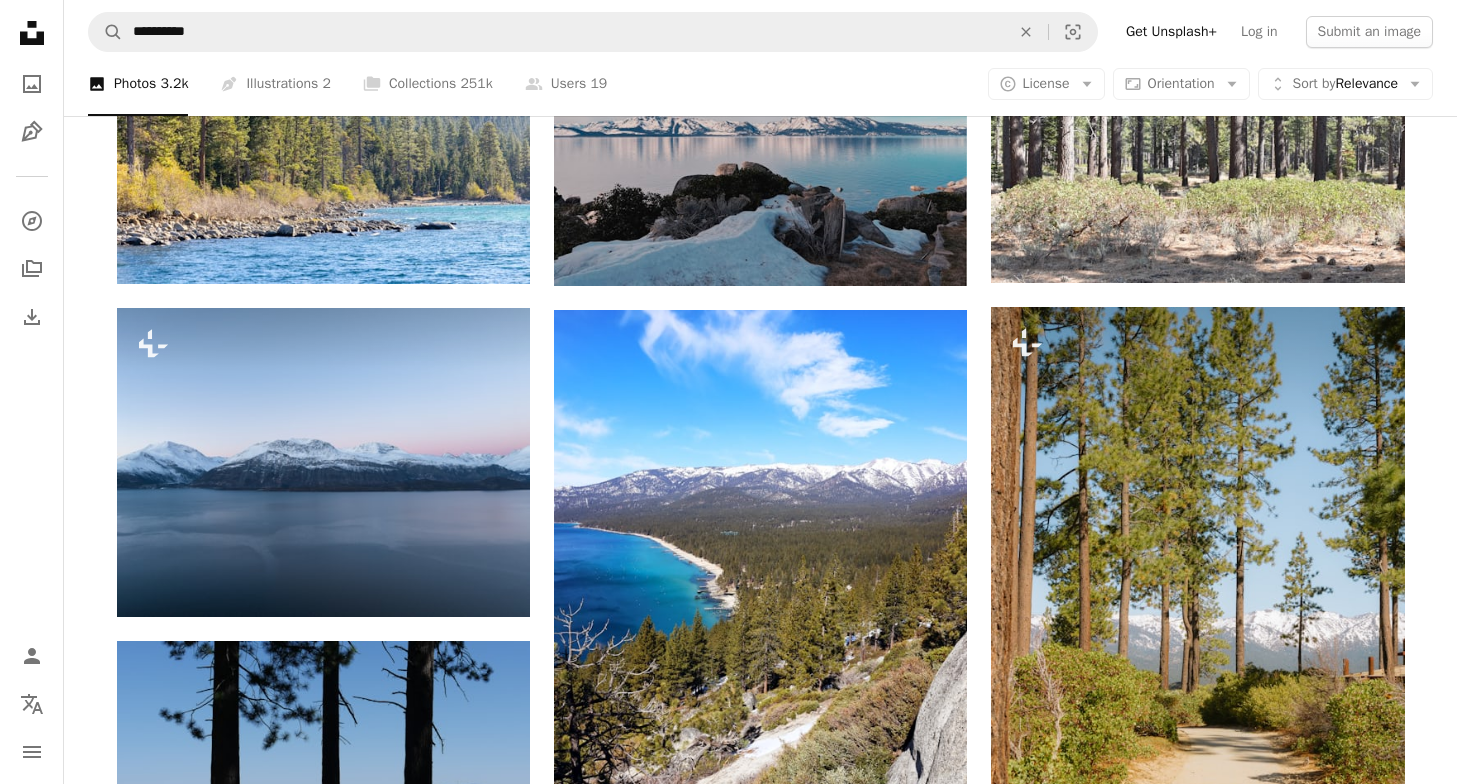 scroll, scrollTop: 16193, scrollLeft: 0, axis: vertical 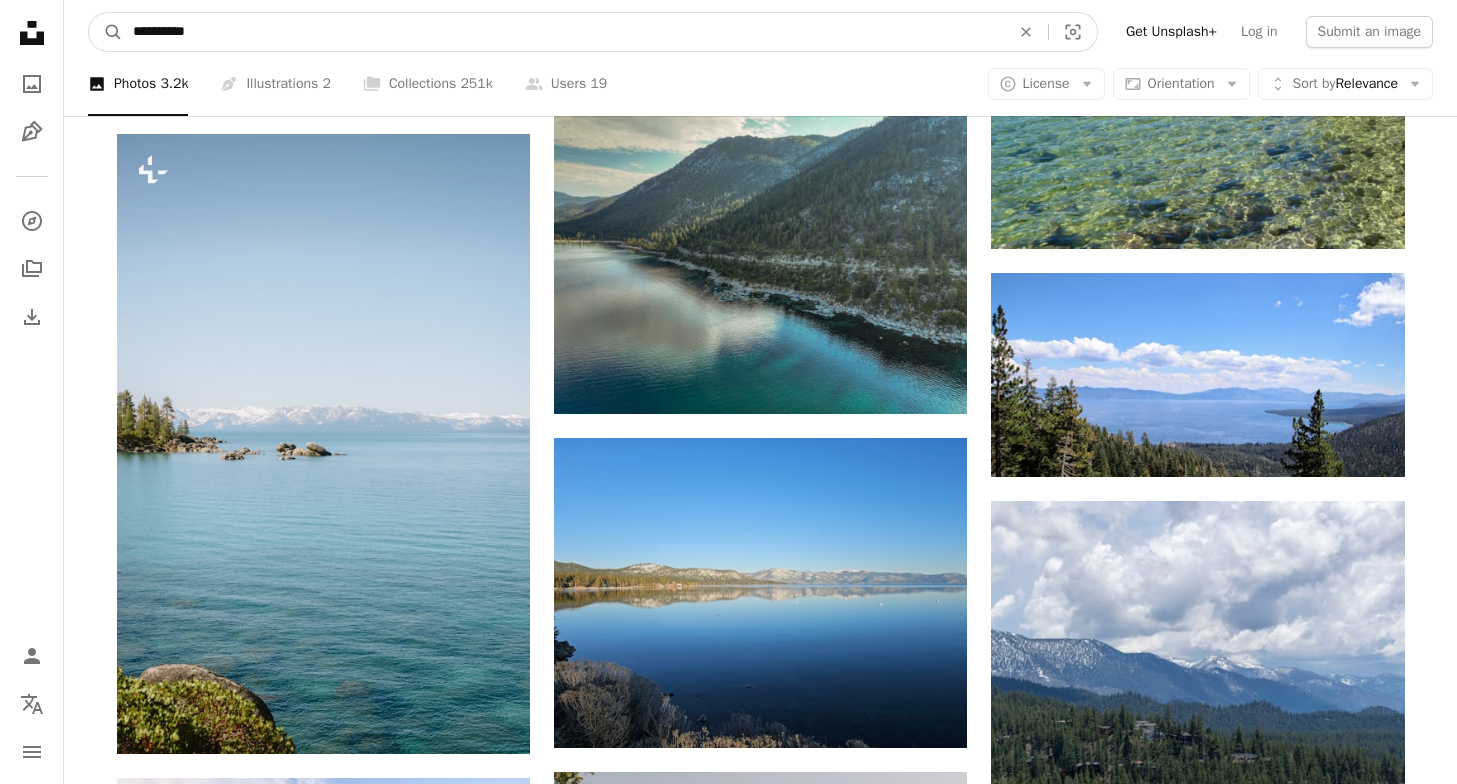 click on "**********" at bounding box center [563, 32] 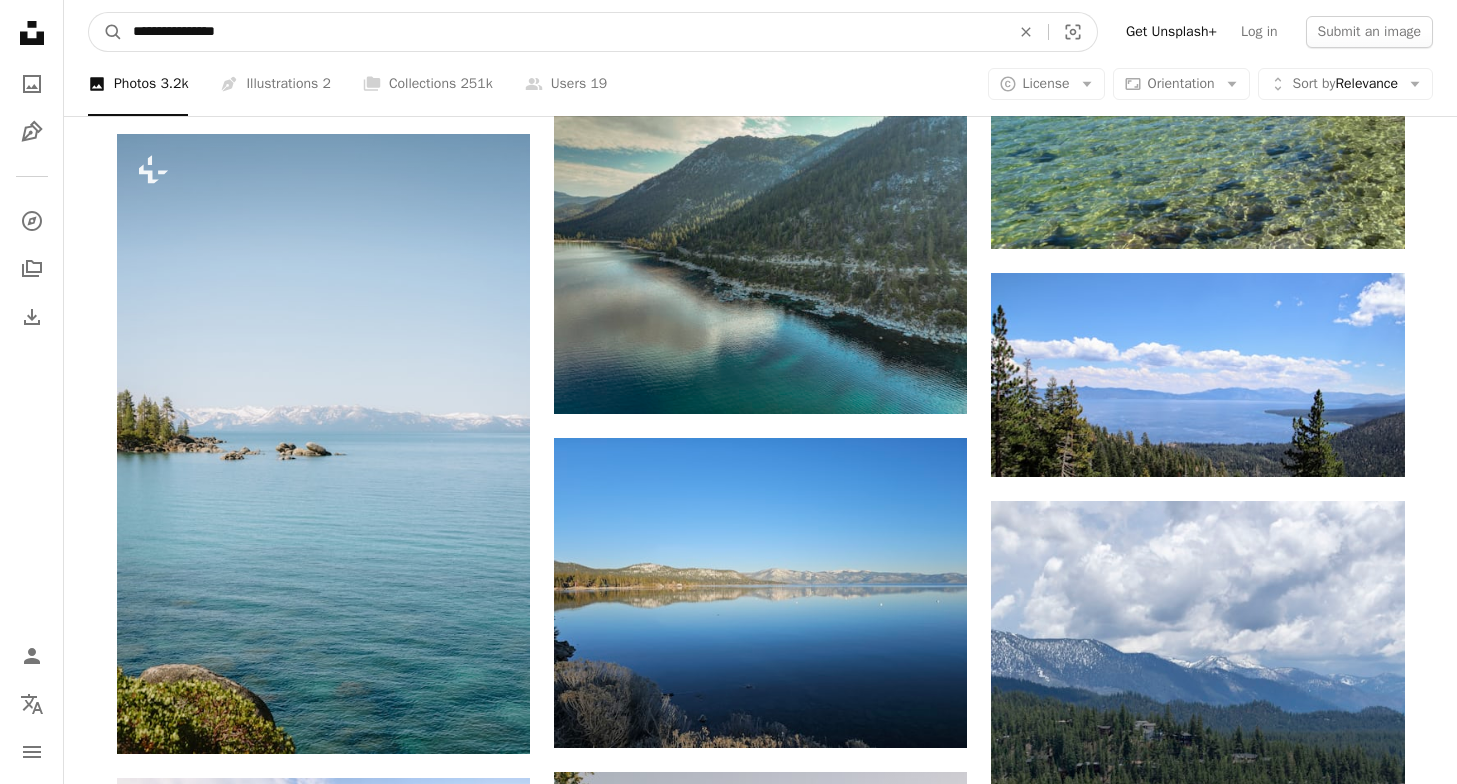 type on "**********" 